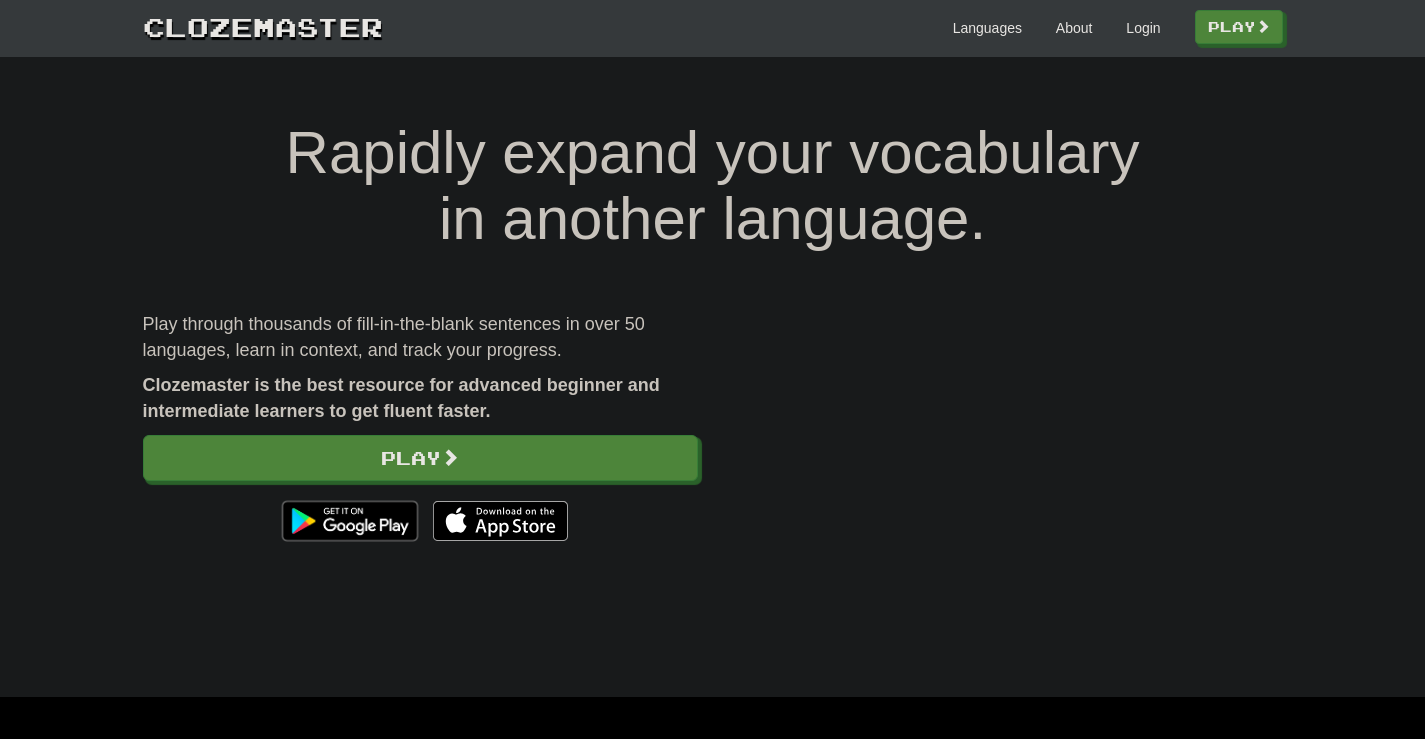 scroll, scrollTop: 0, scrollLeft: 0, axis: both 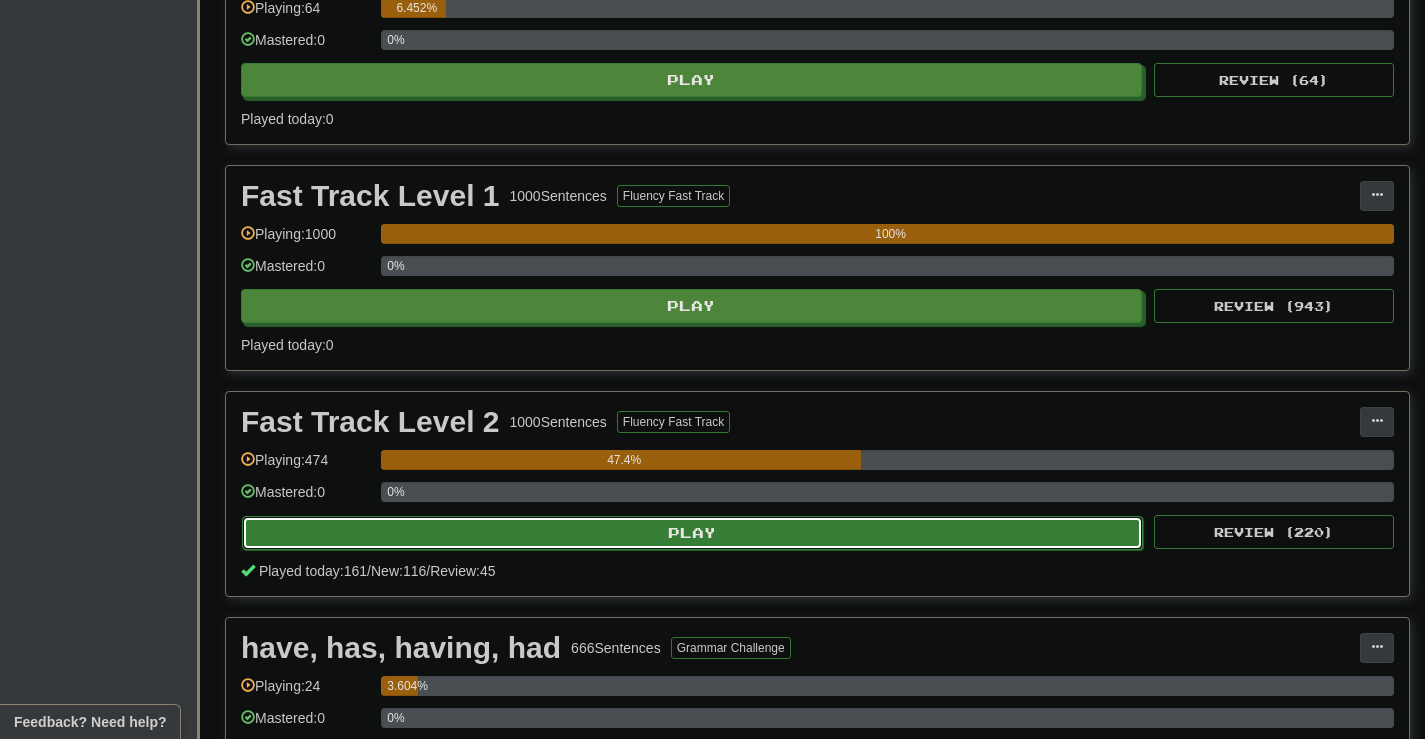 click on "Play" at bounding box center [692, 533] 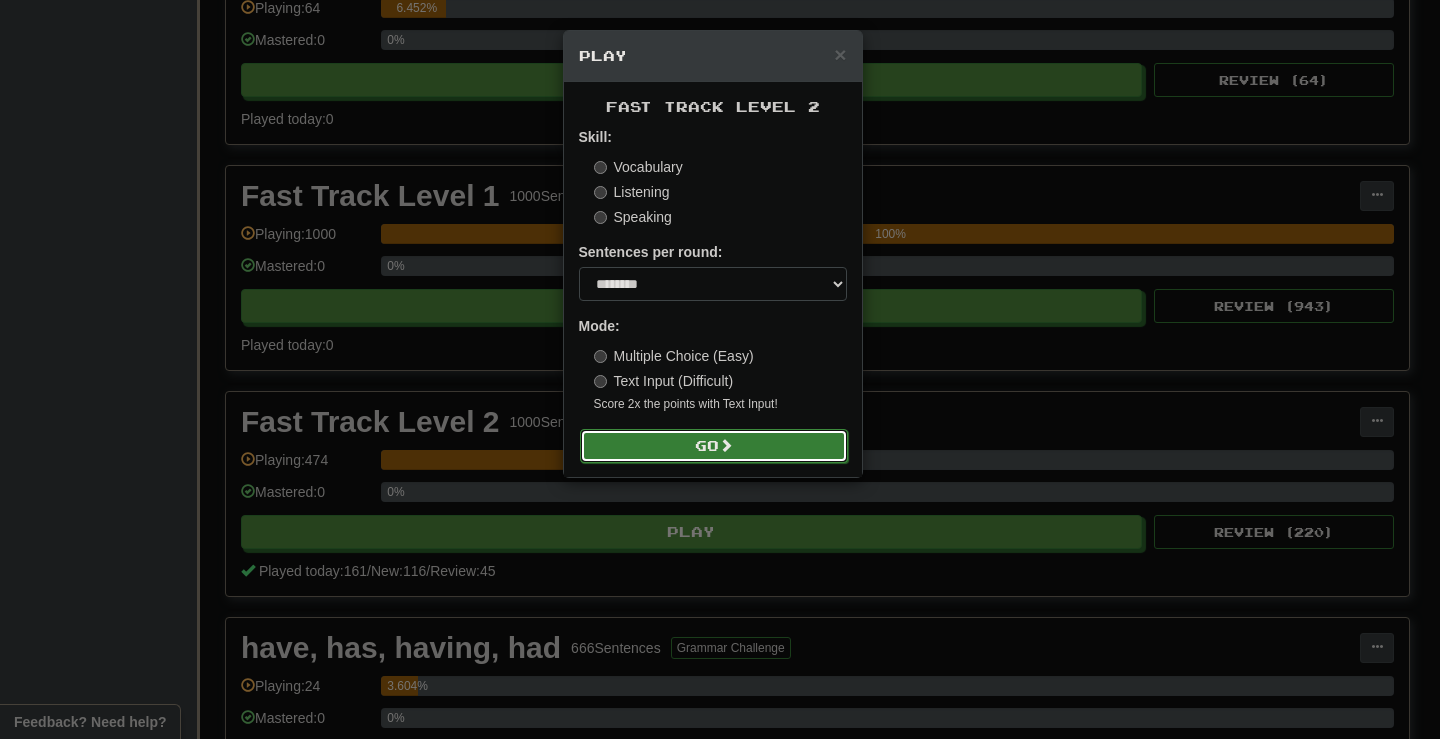 click on "Go" at bounding box center (714, 446) 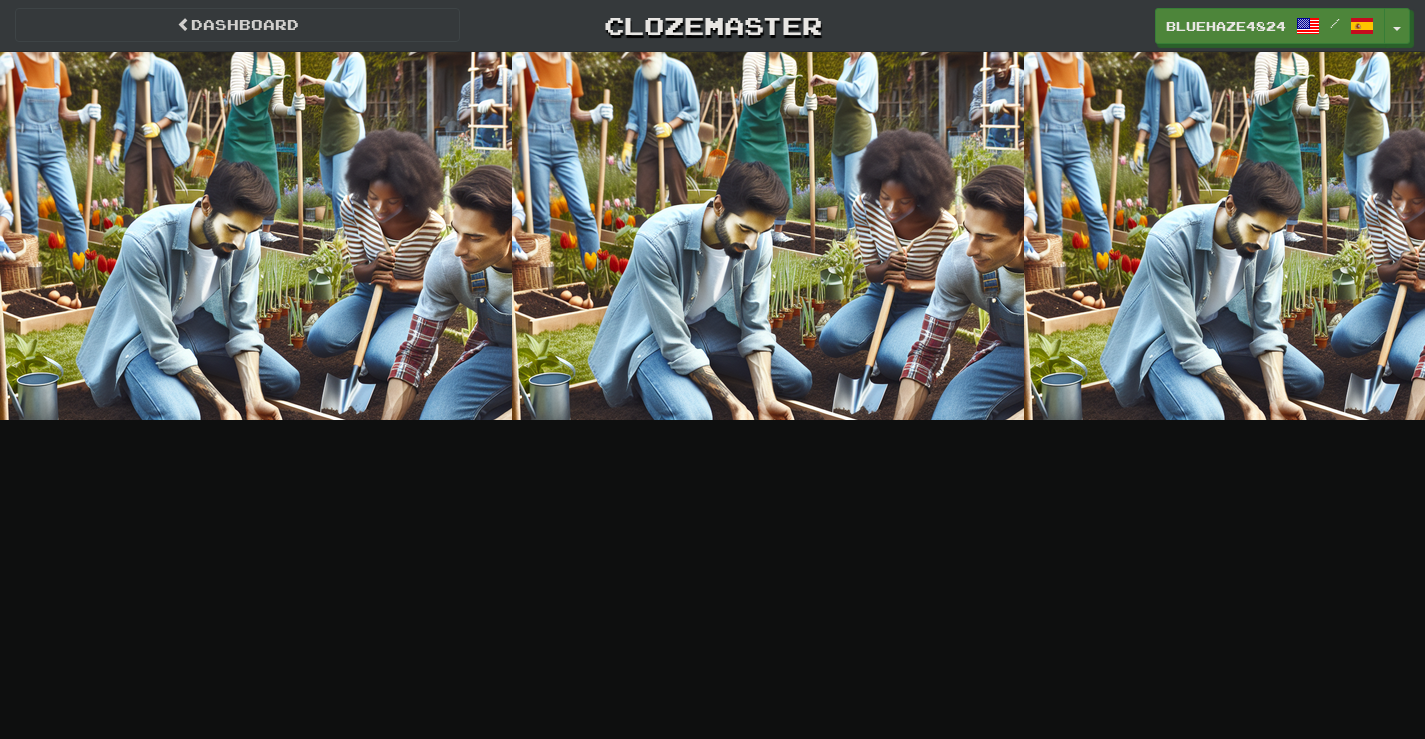 scroll, scrollTop: 0, scrollLeft: 0, axis: both 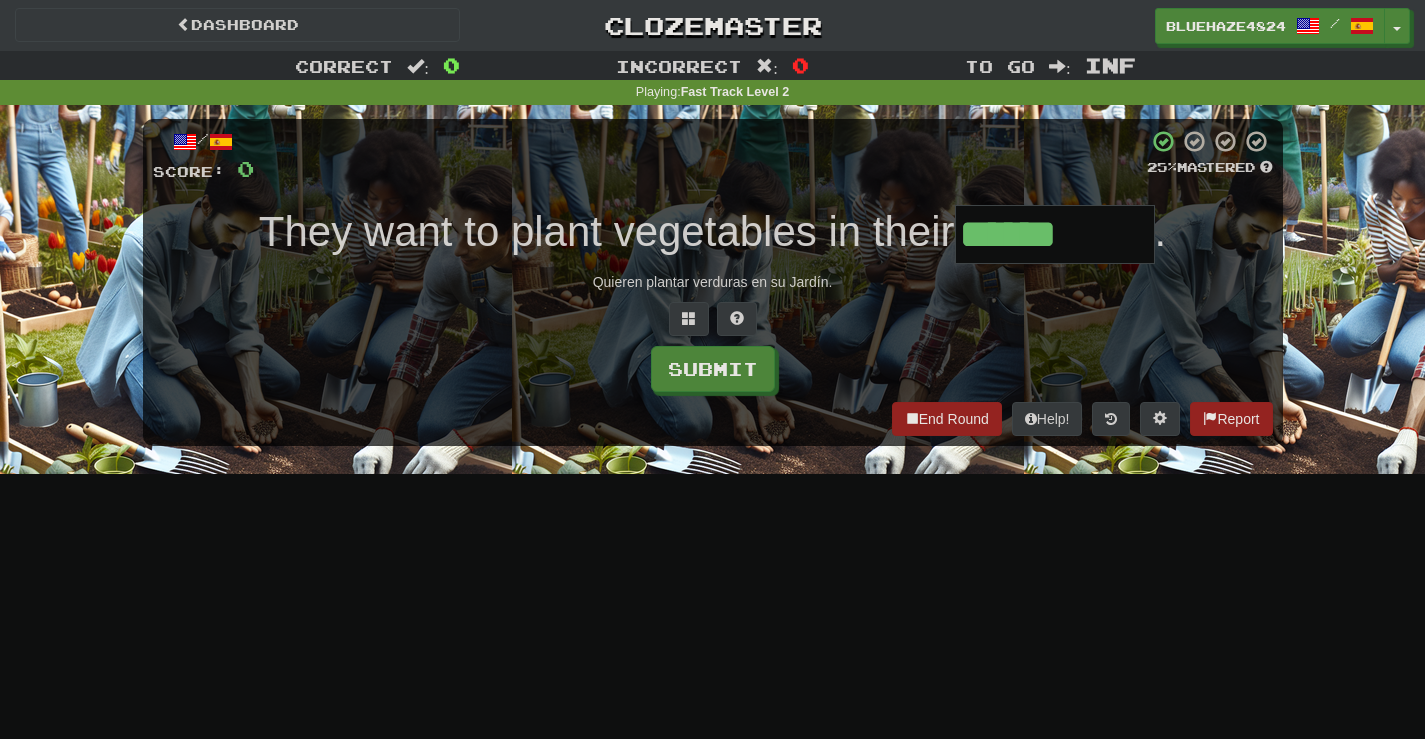 type on "******" 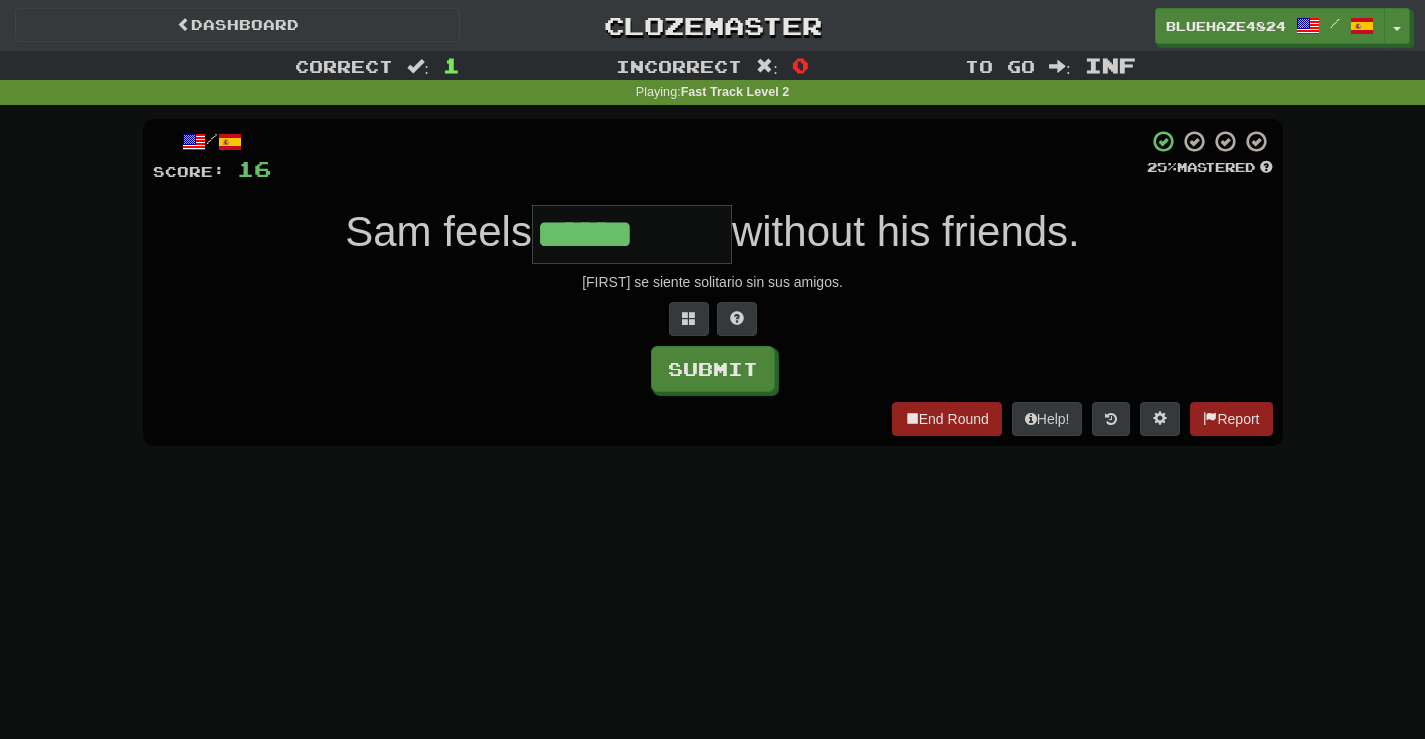 type on "******" 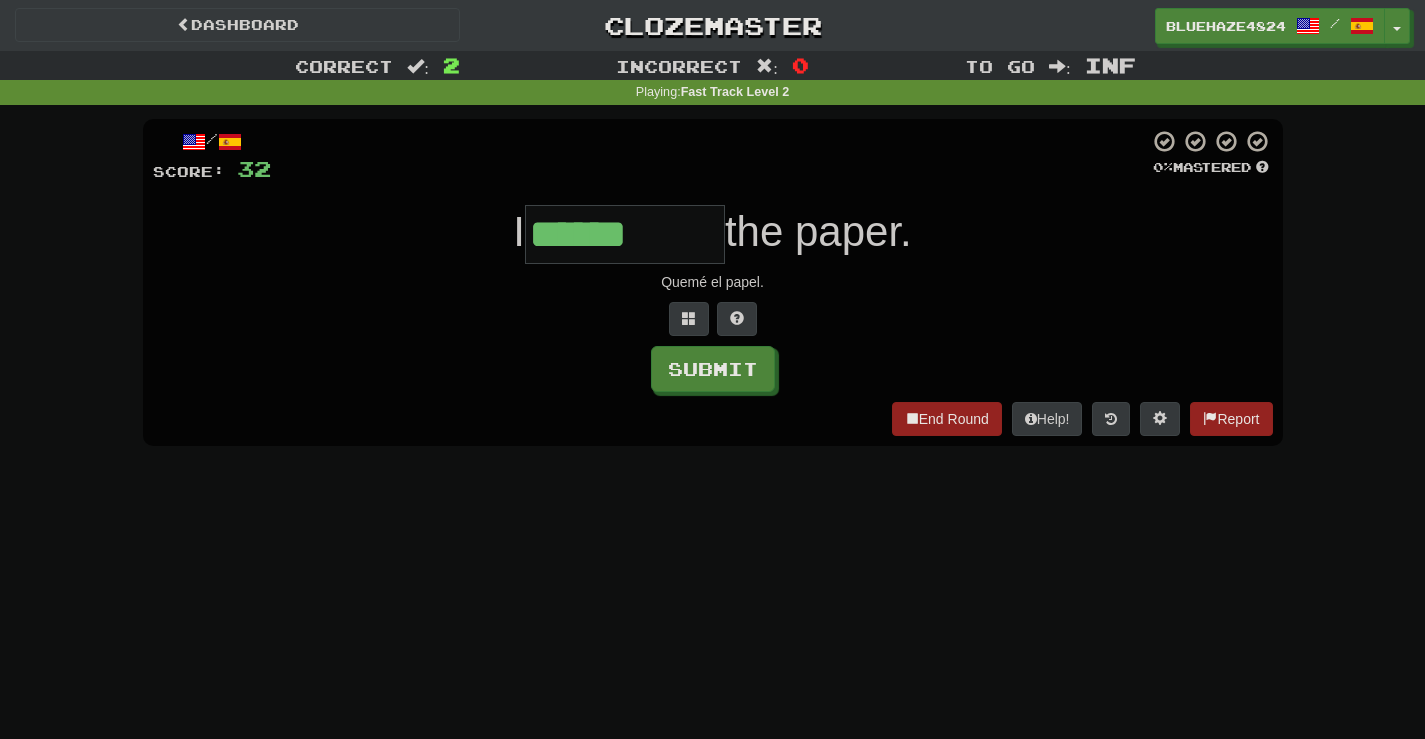 type on "******" 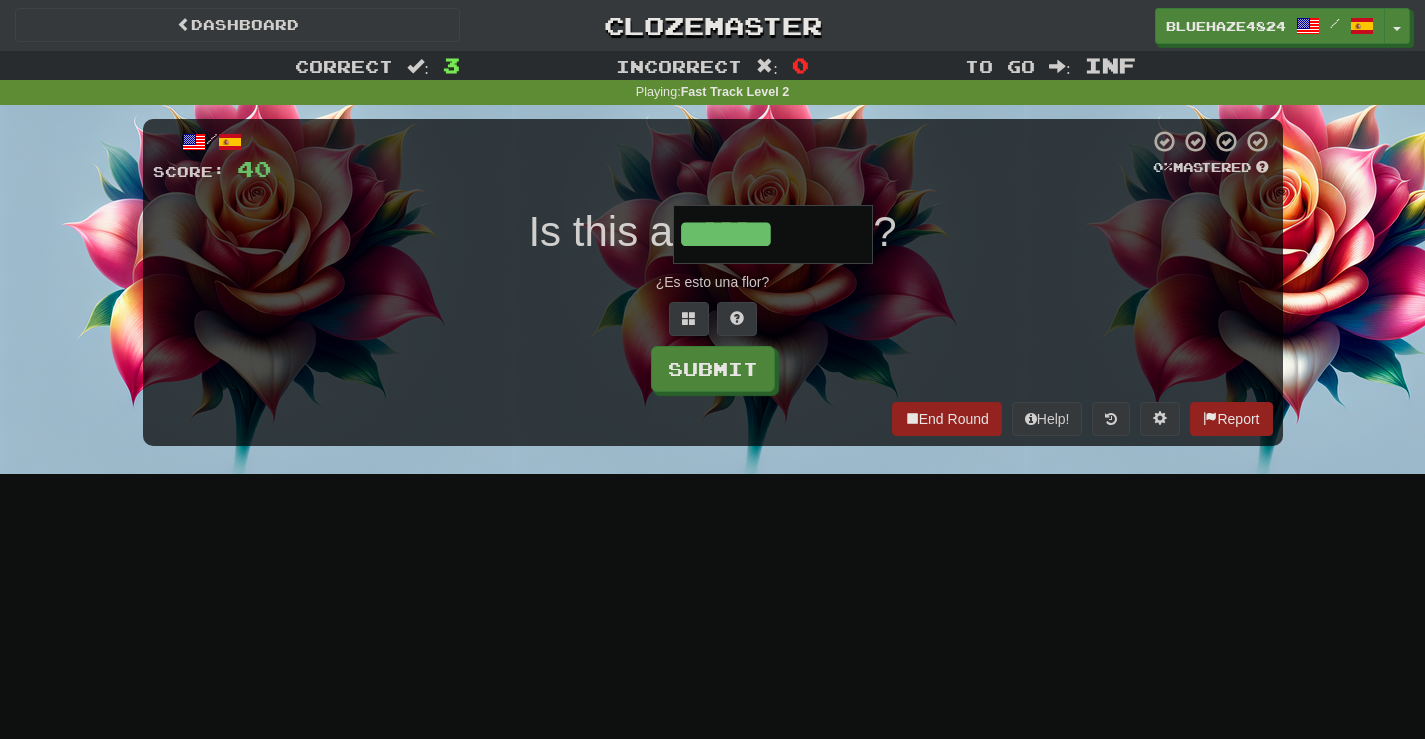 type on "******" 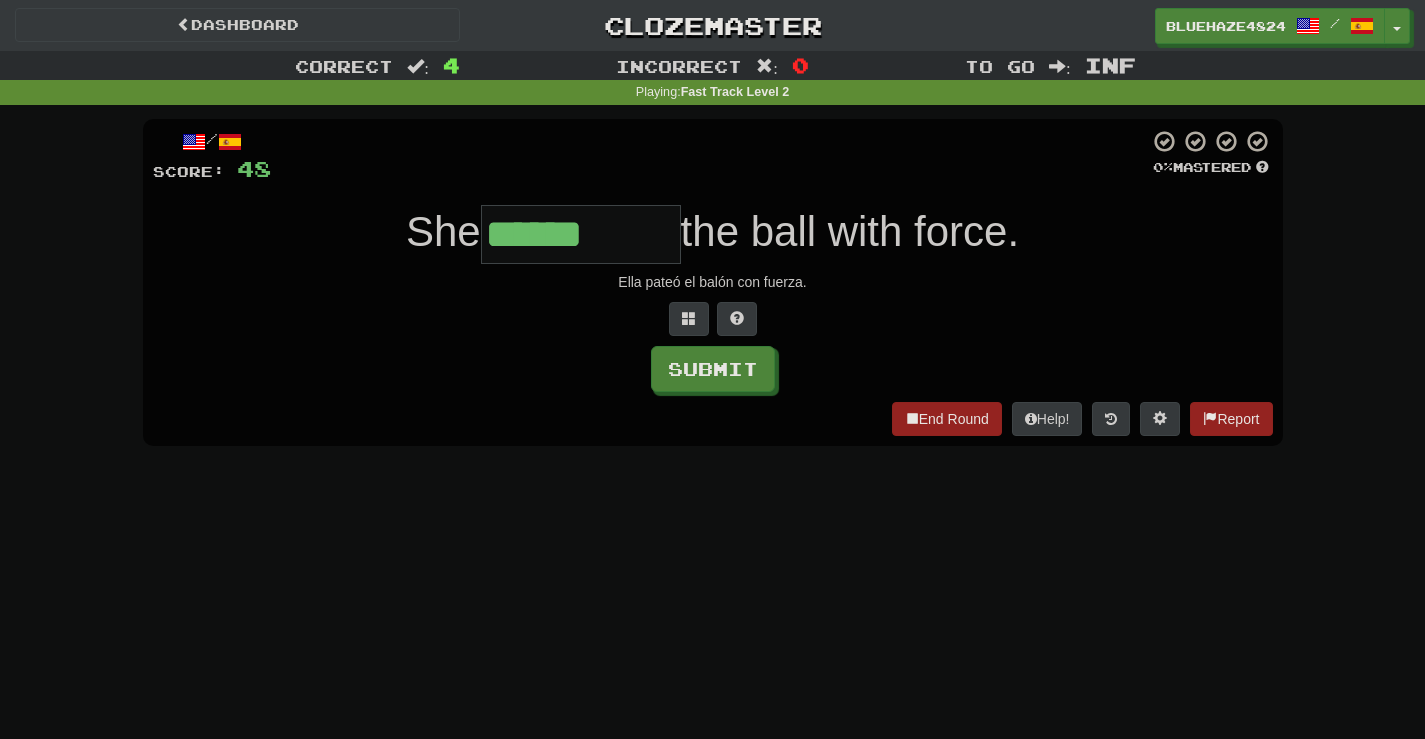 type on "******" 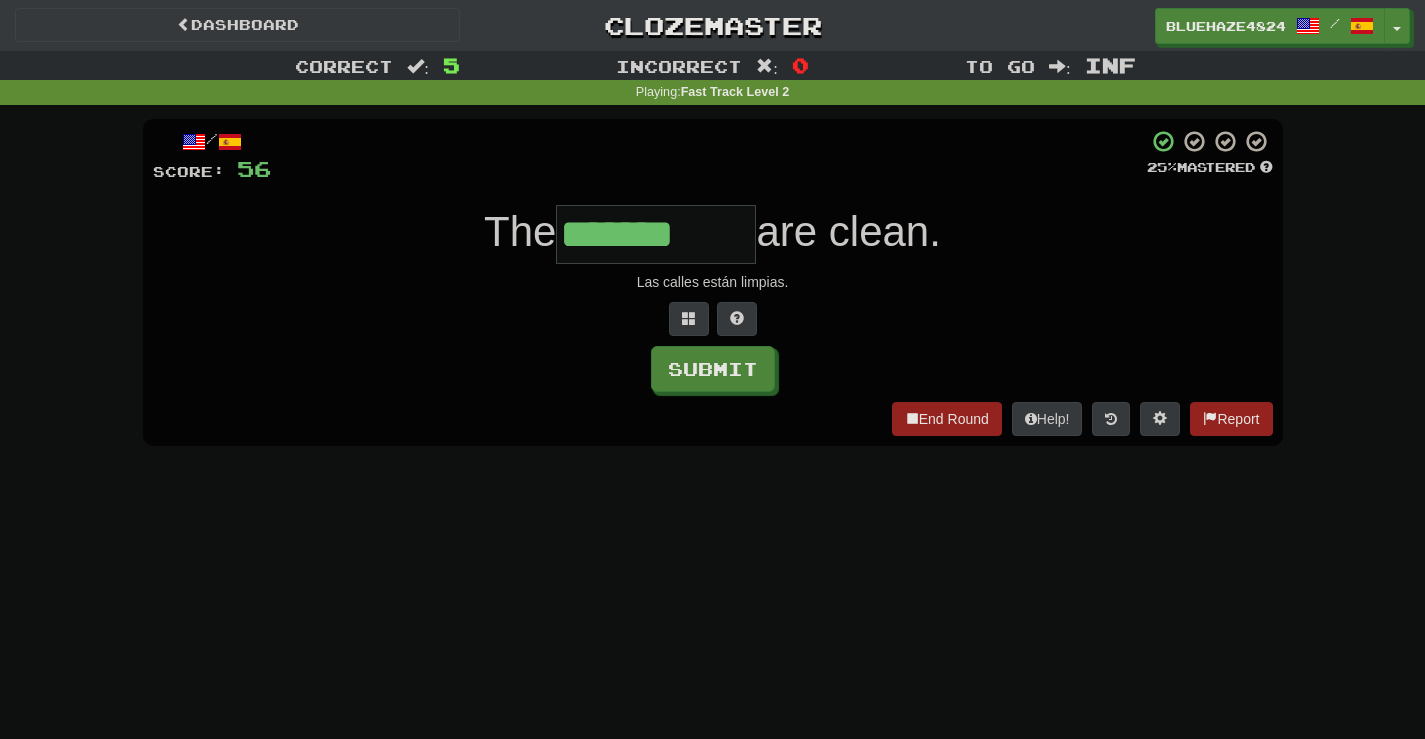 type on "*******" 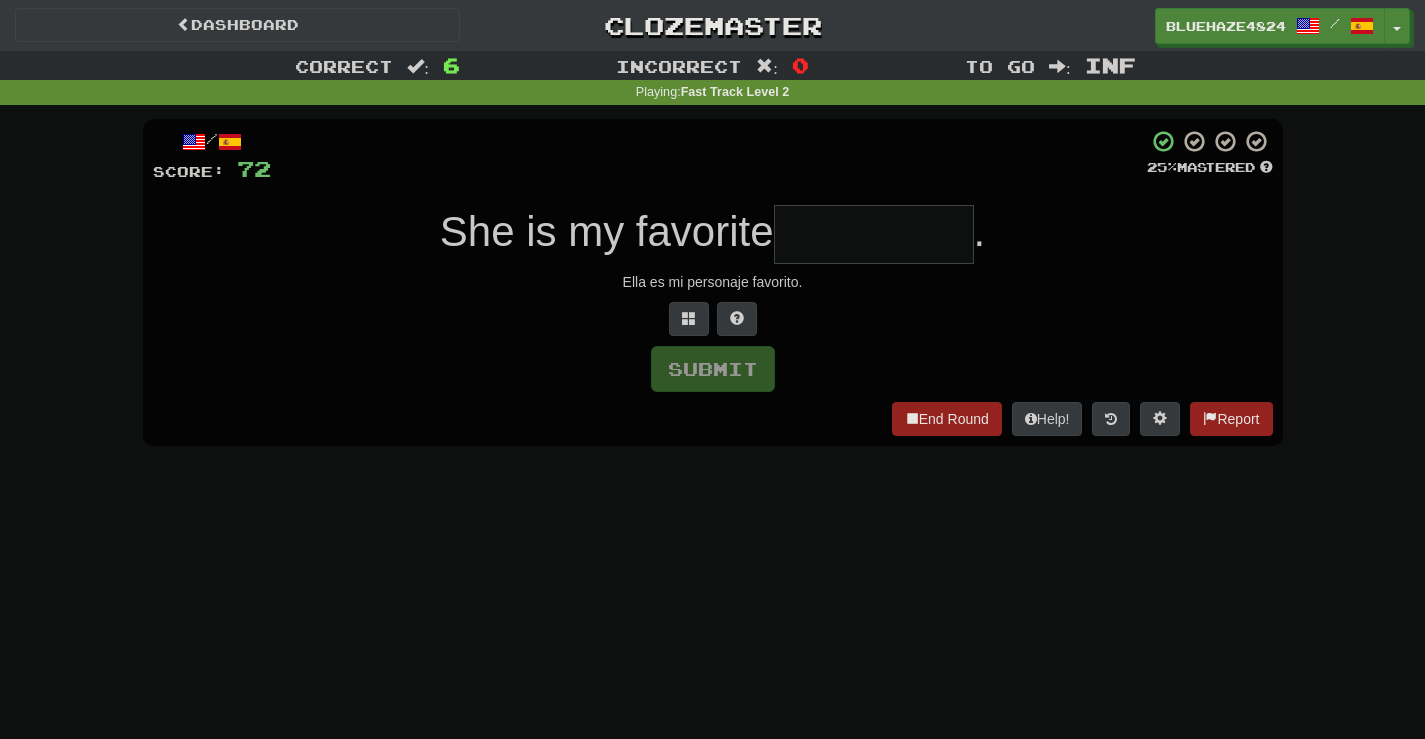 type on "*" 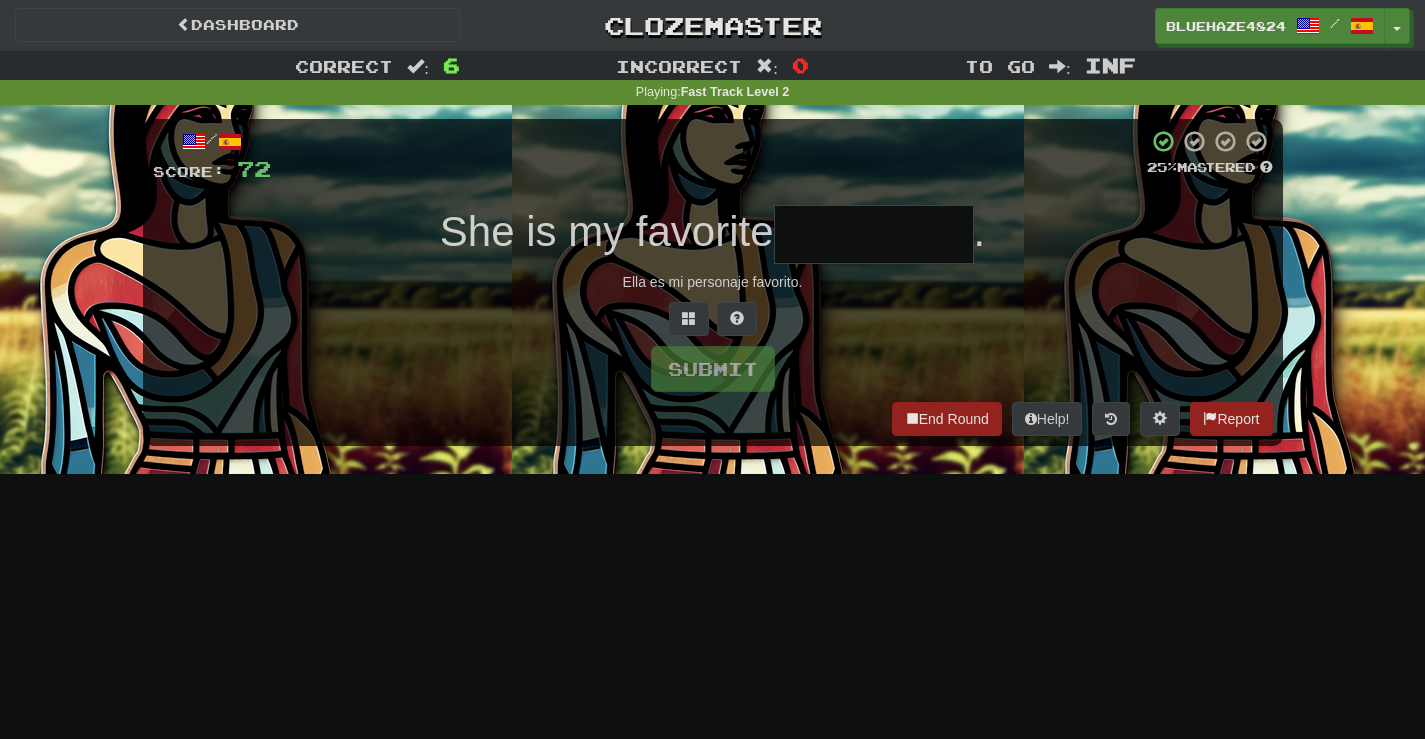click at bounding box center [874, 234] 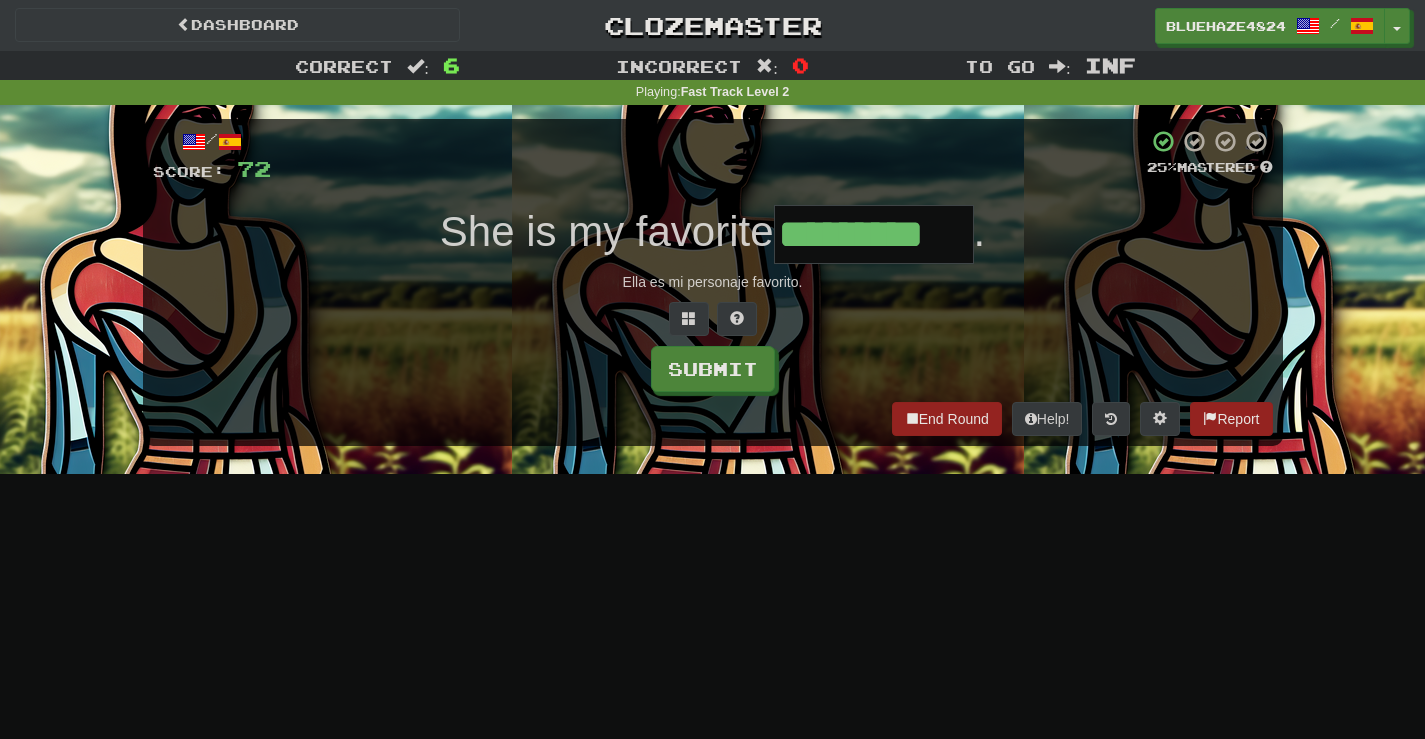 type on "*********" 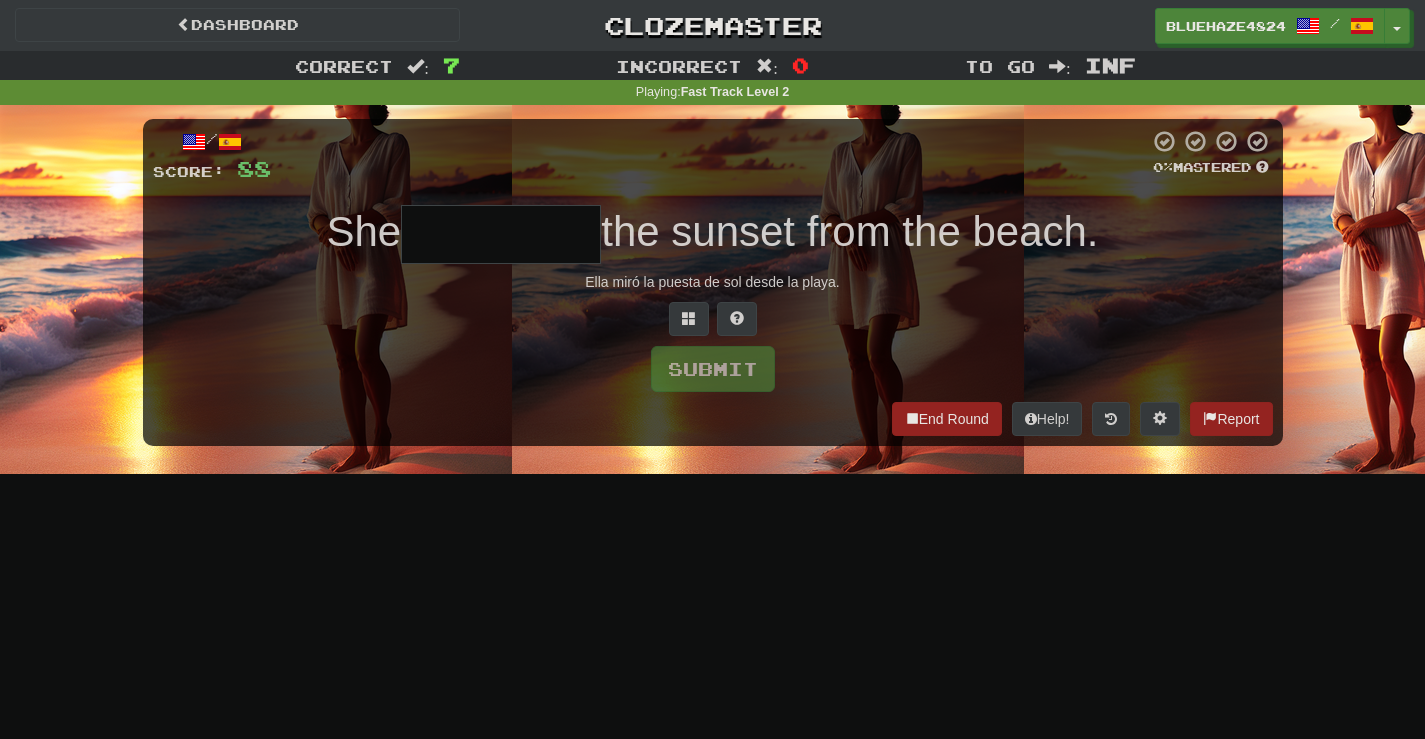 type on "*" 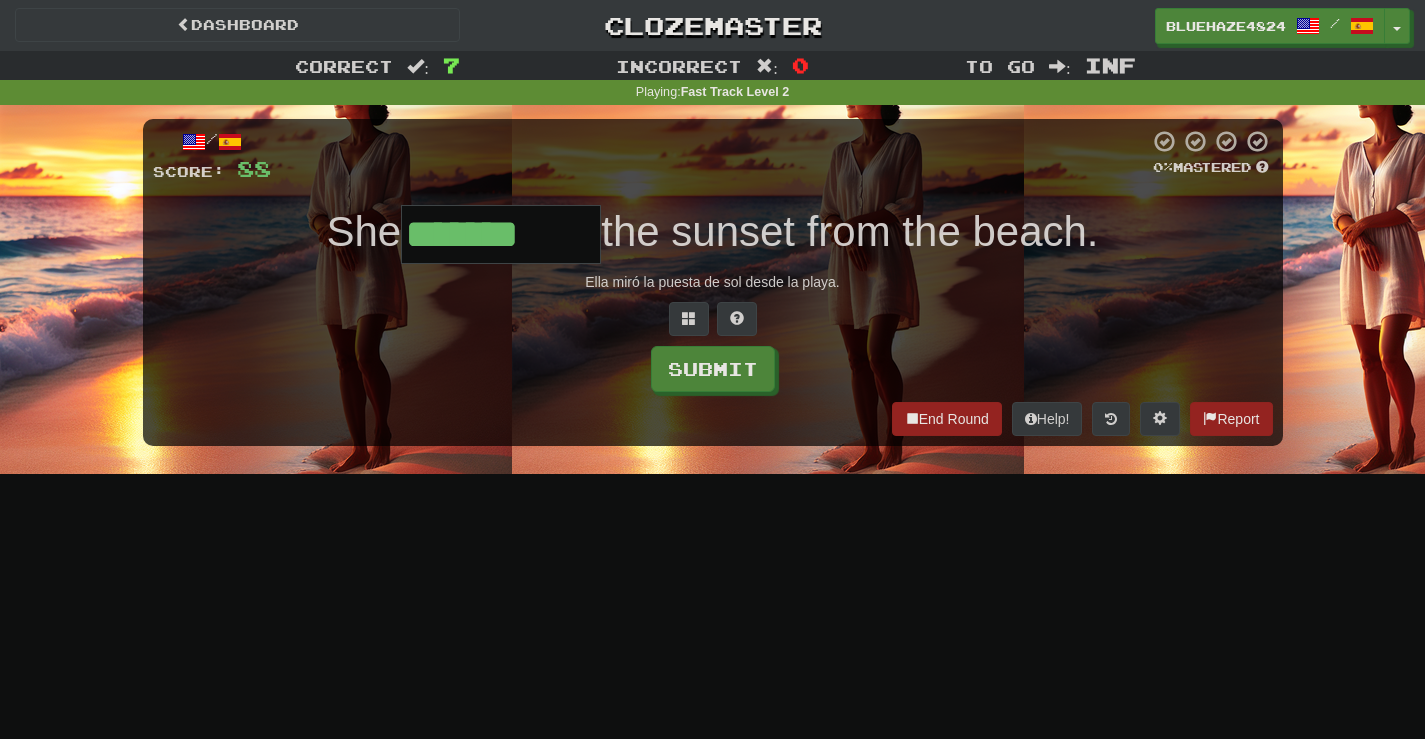 type on "*******" 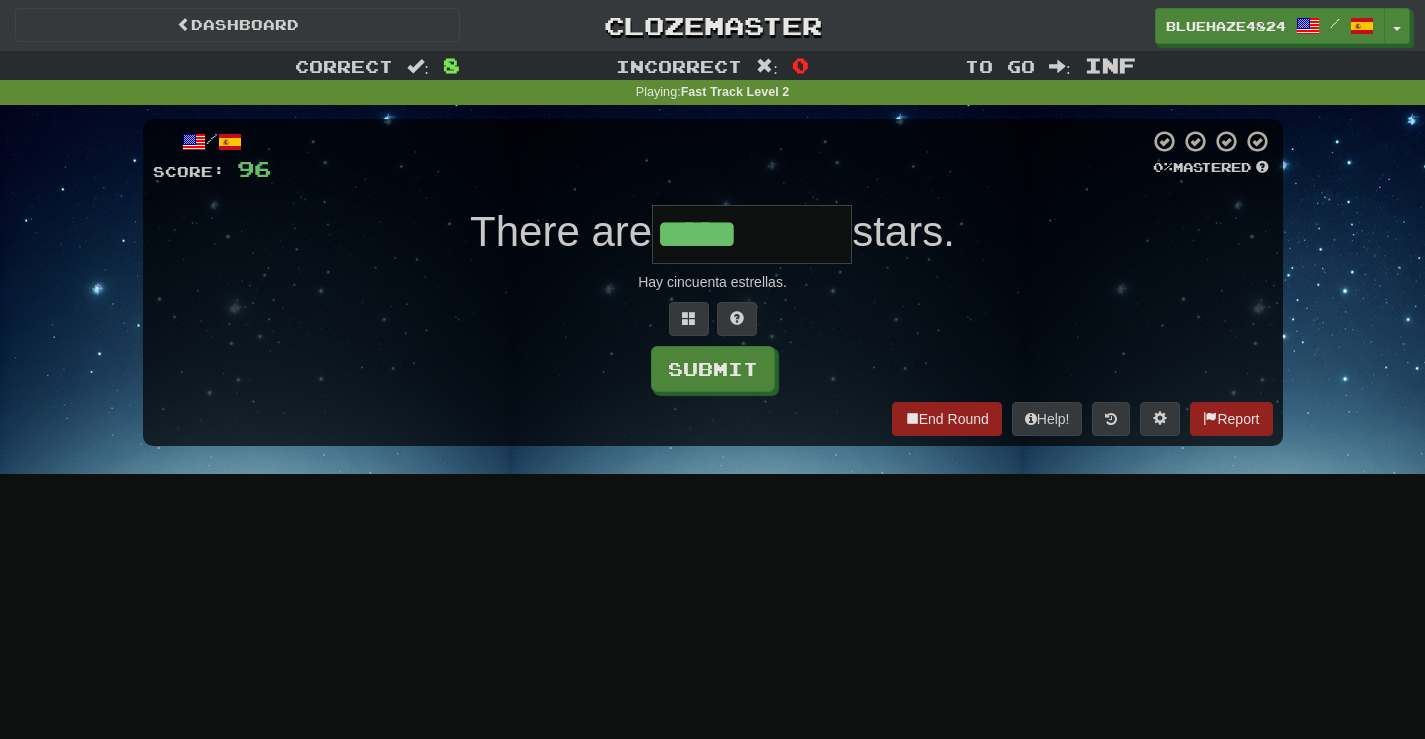 type on "*****" 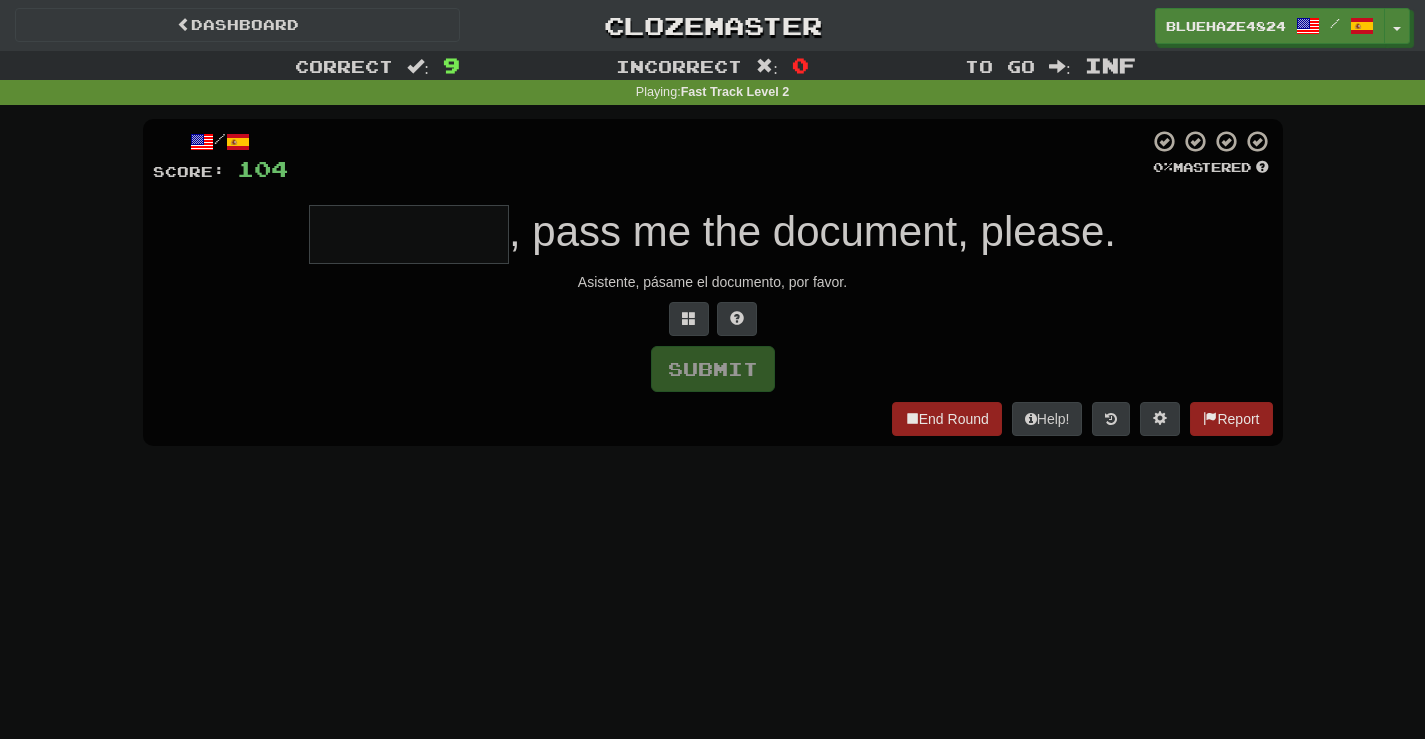 type on "*" 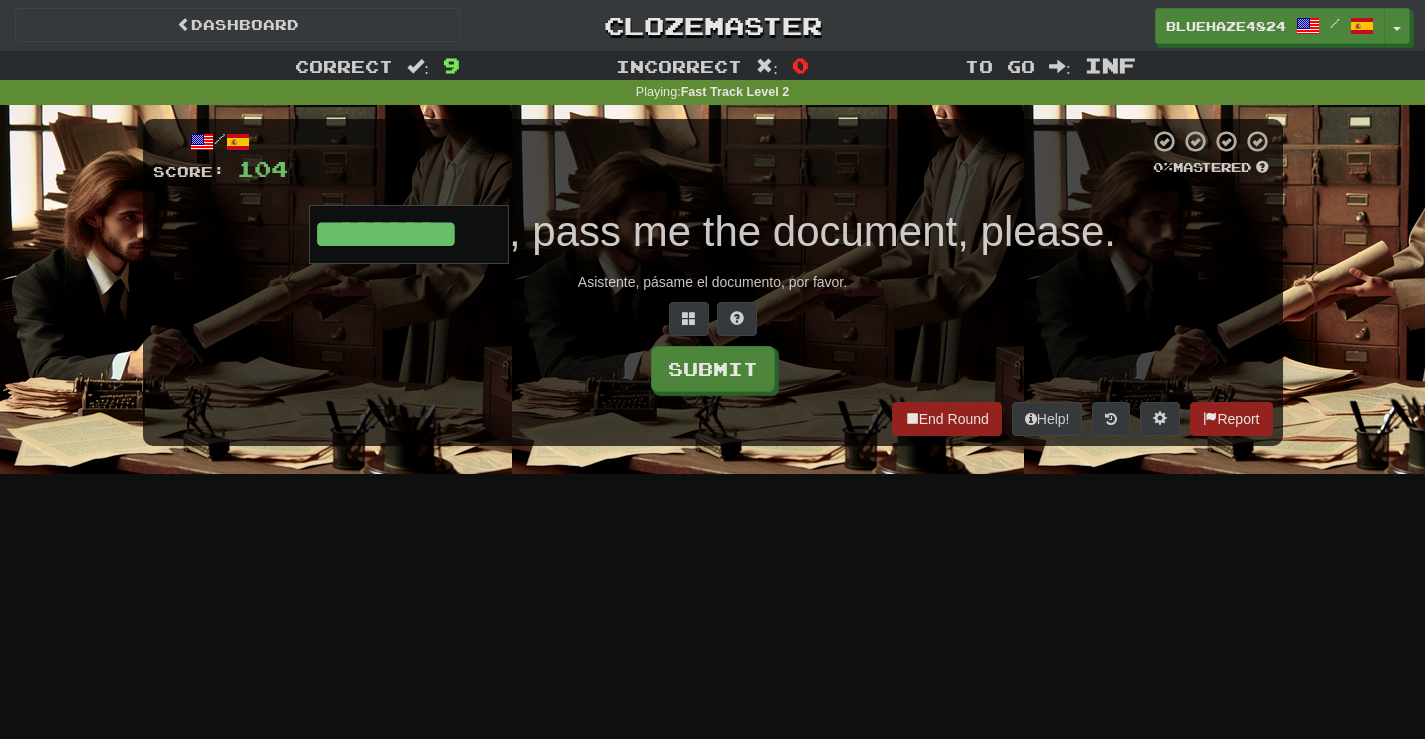 type on "*********" 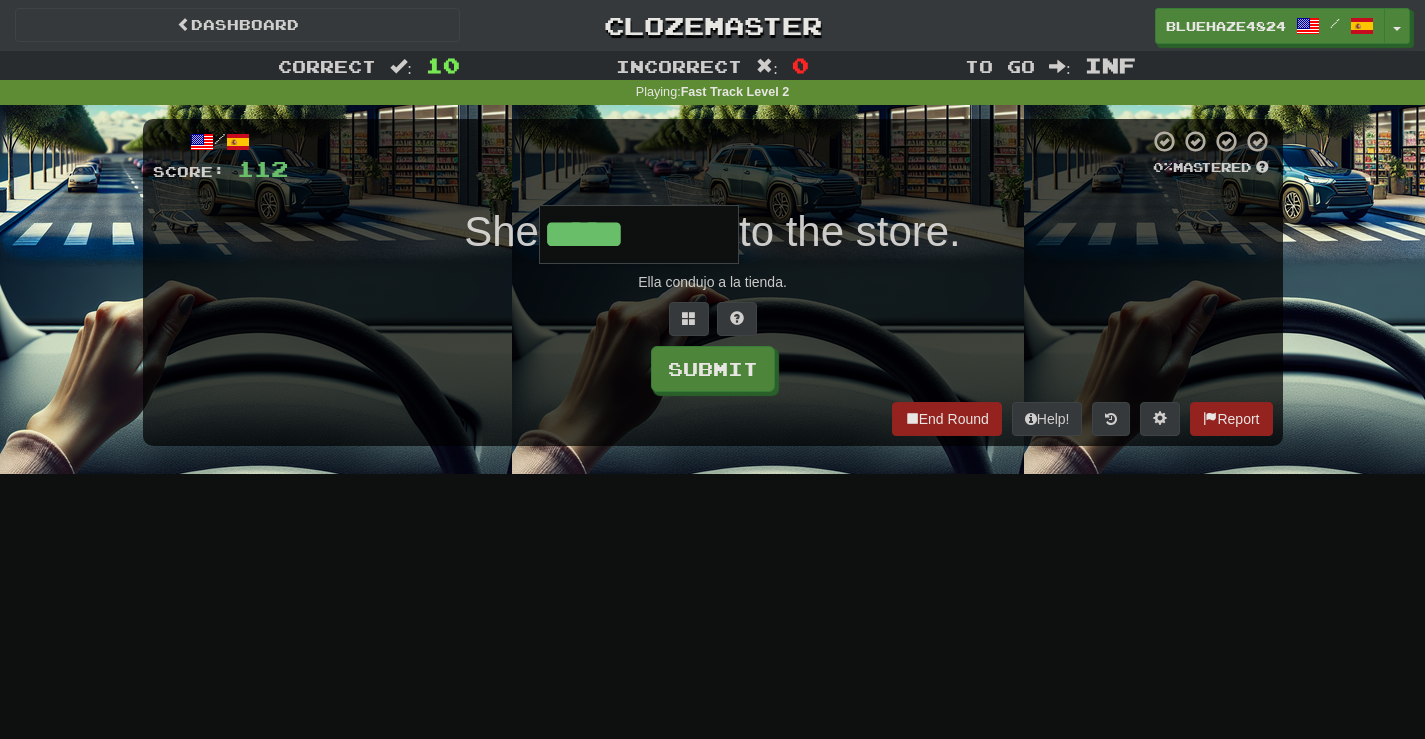 type on "*****" 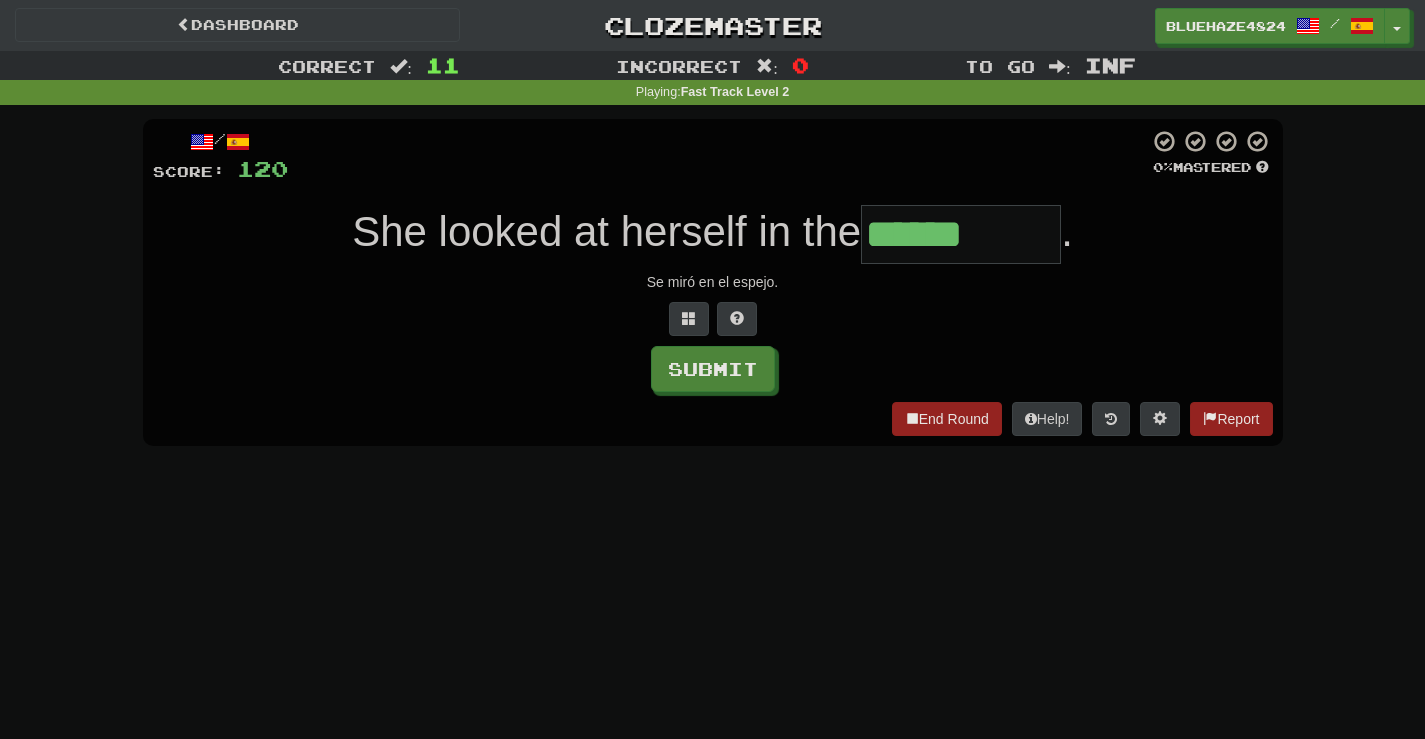 type on "******" 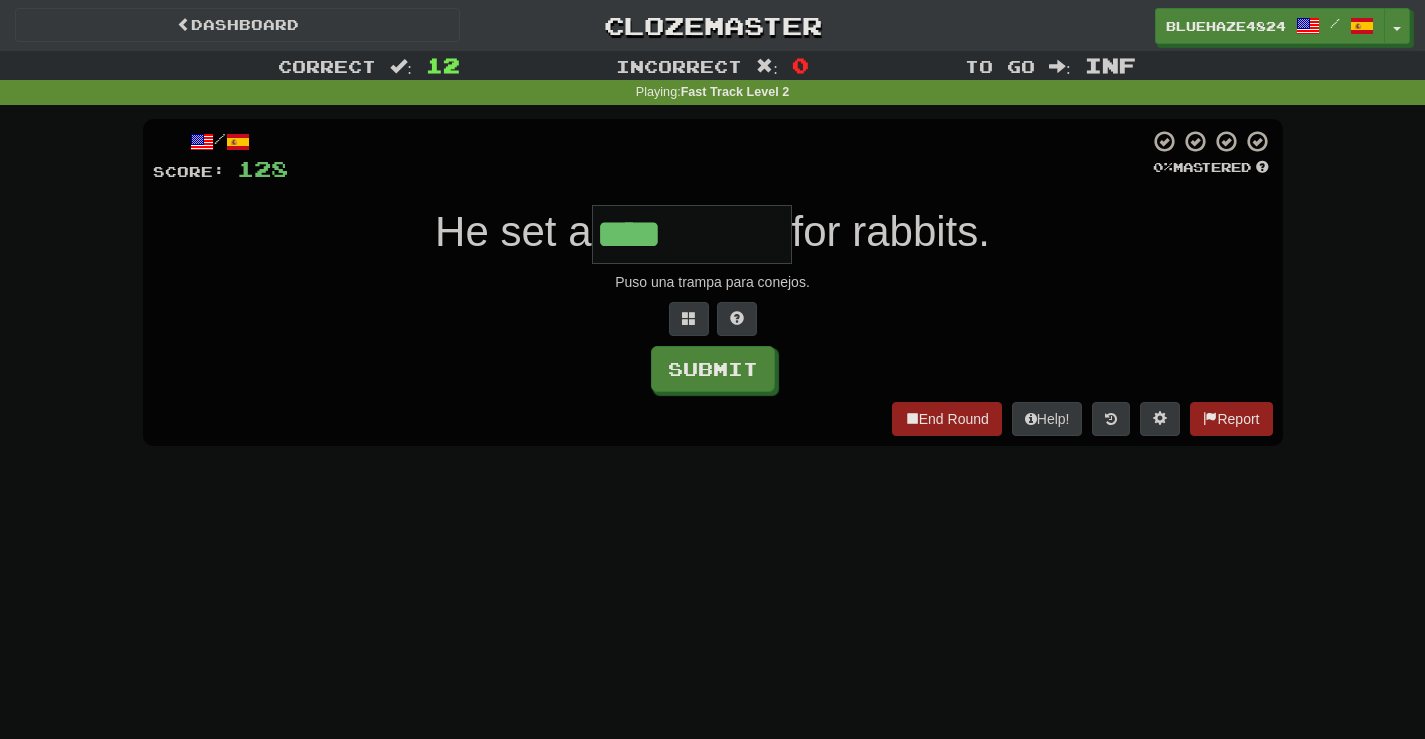 type on "****" 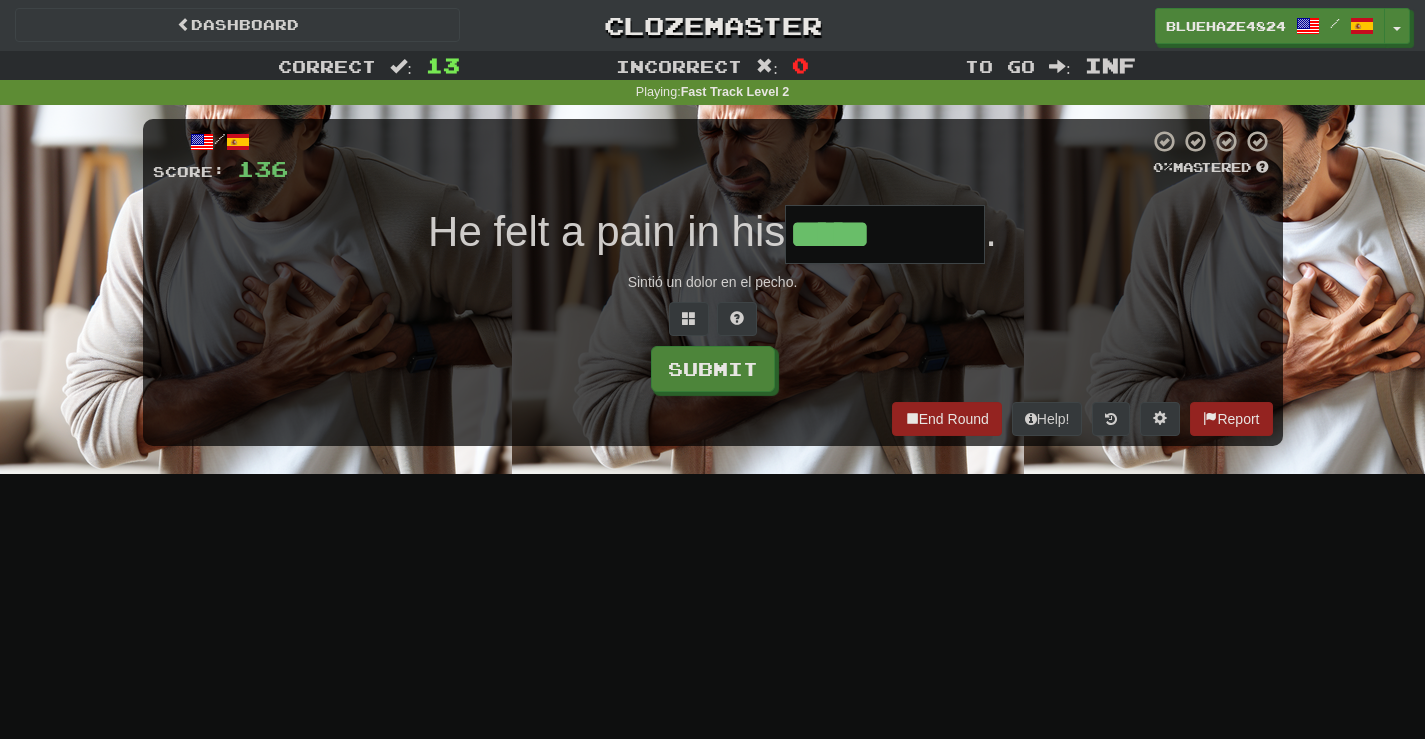type on "*****" 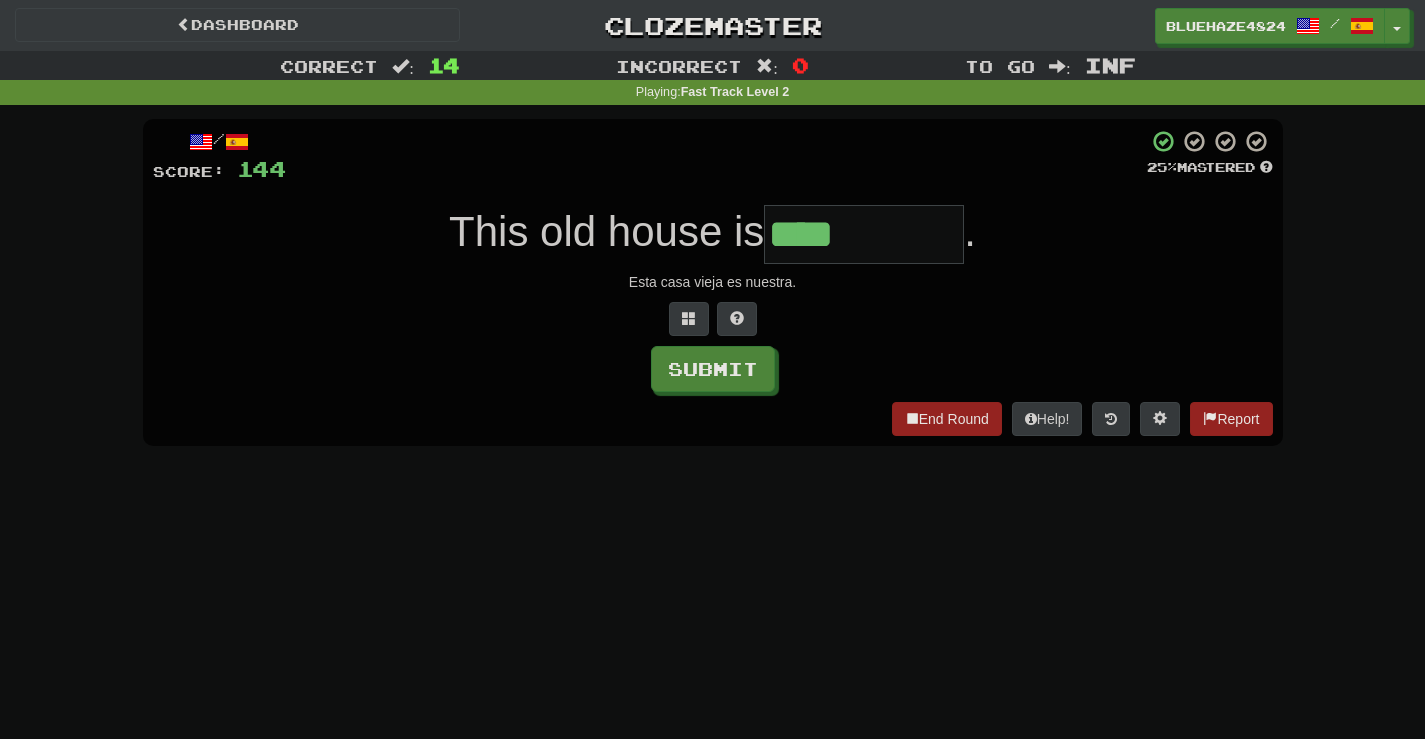 type on "****" 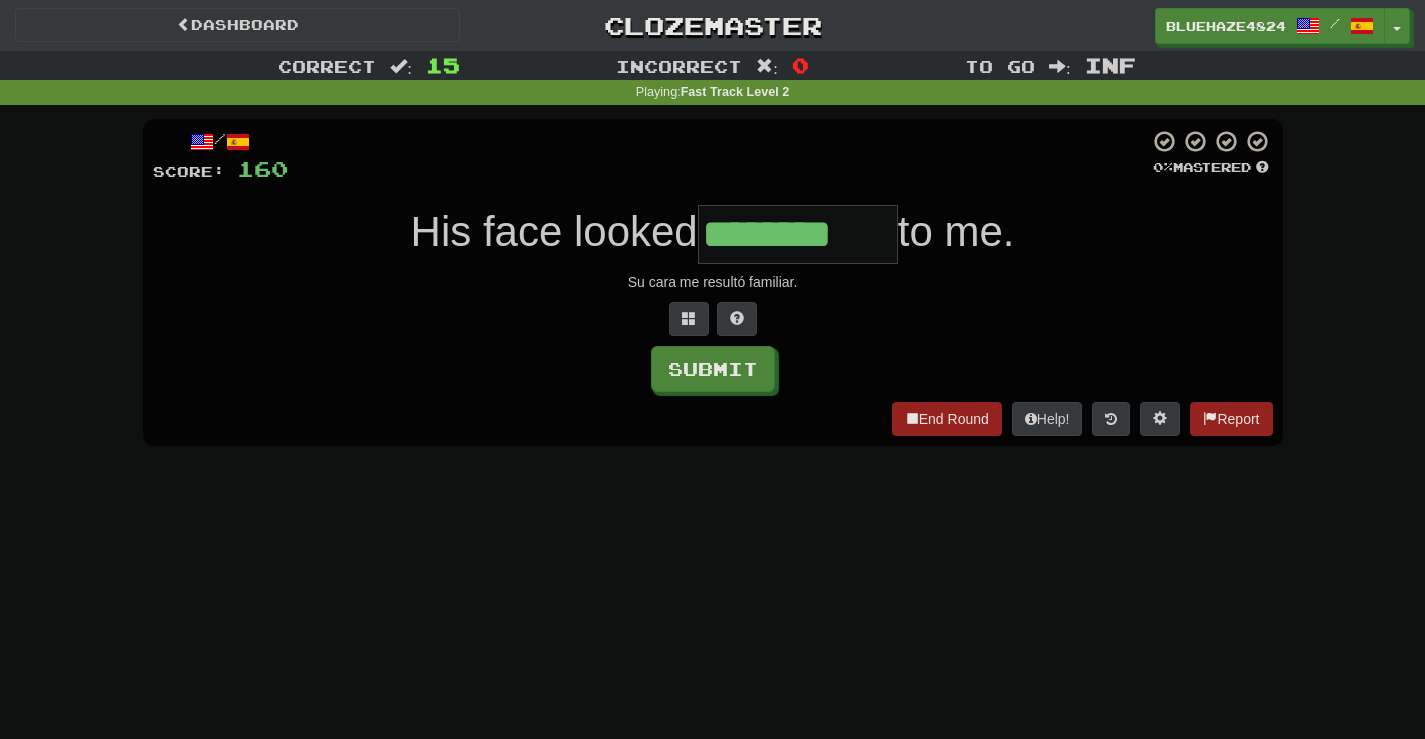 type on "********" 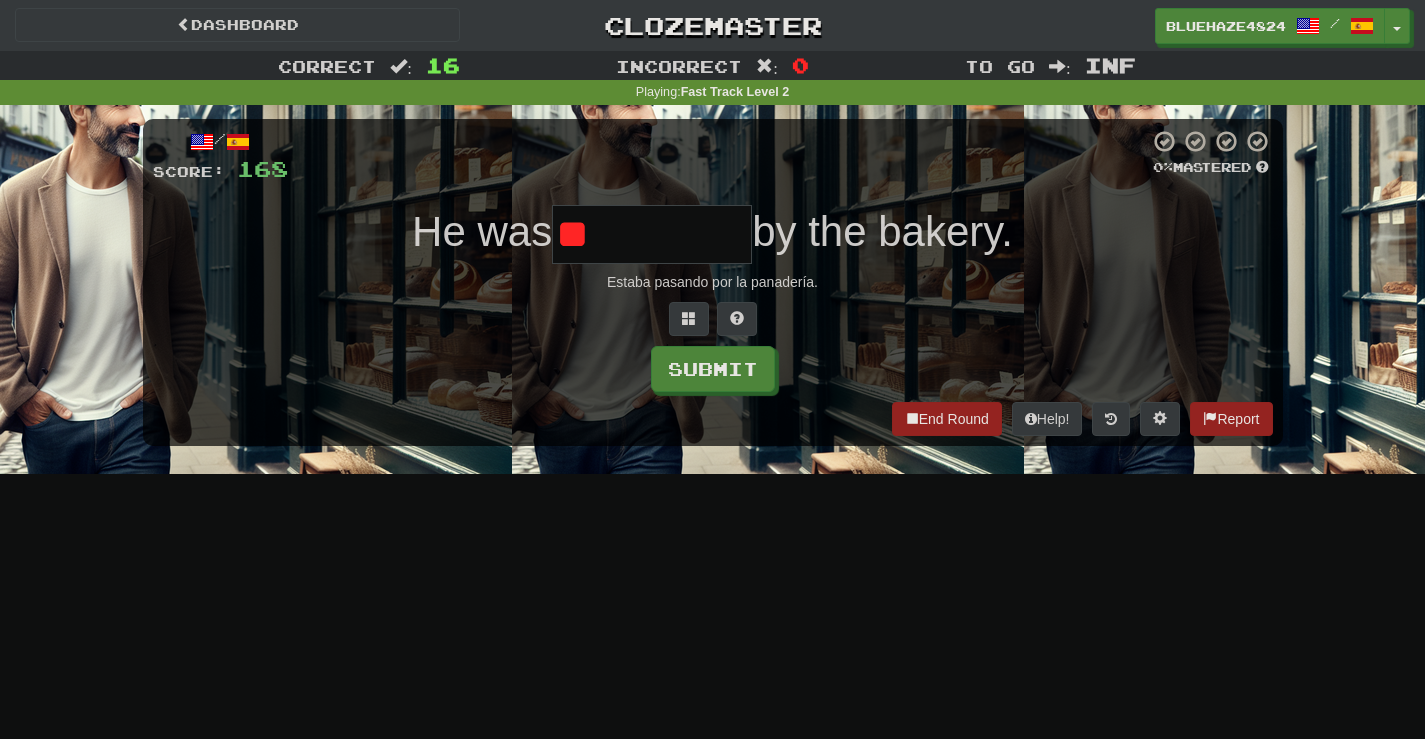 type on "*" 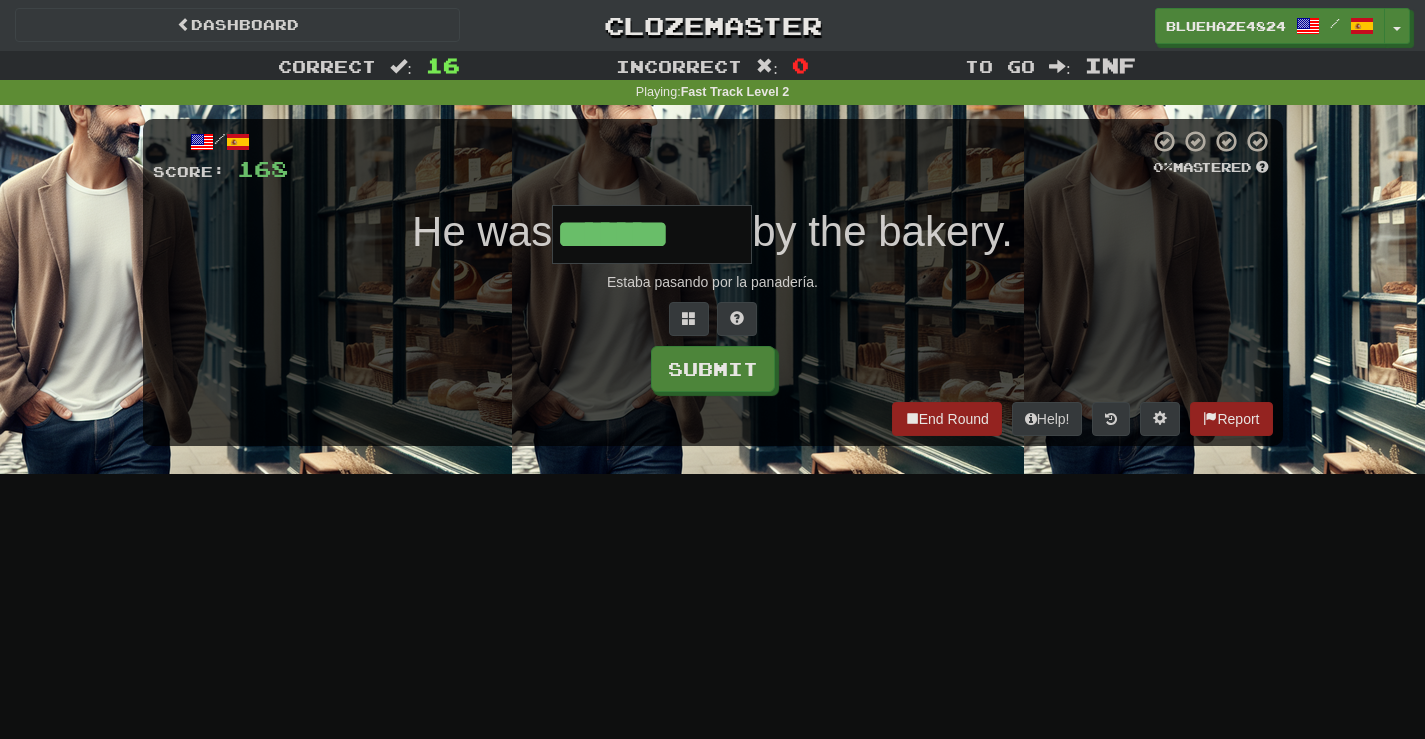 type on "*******" 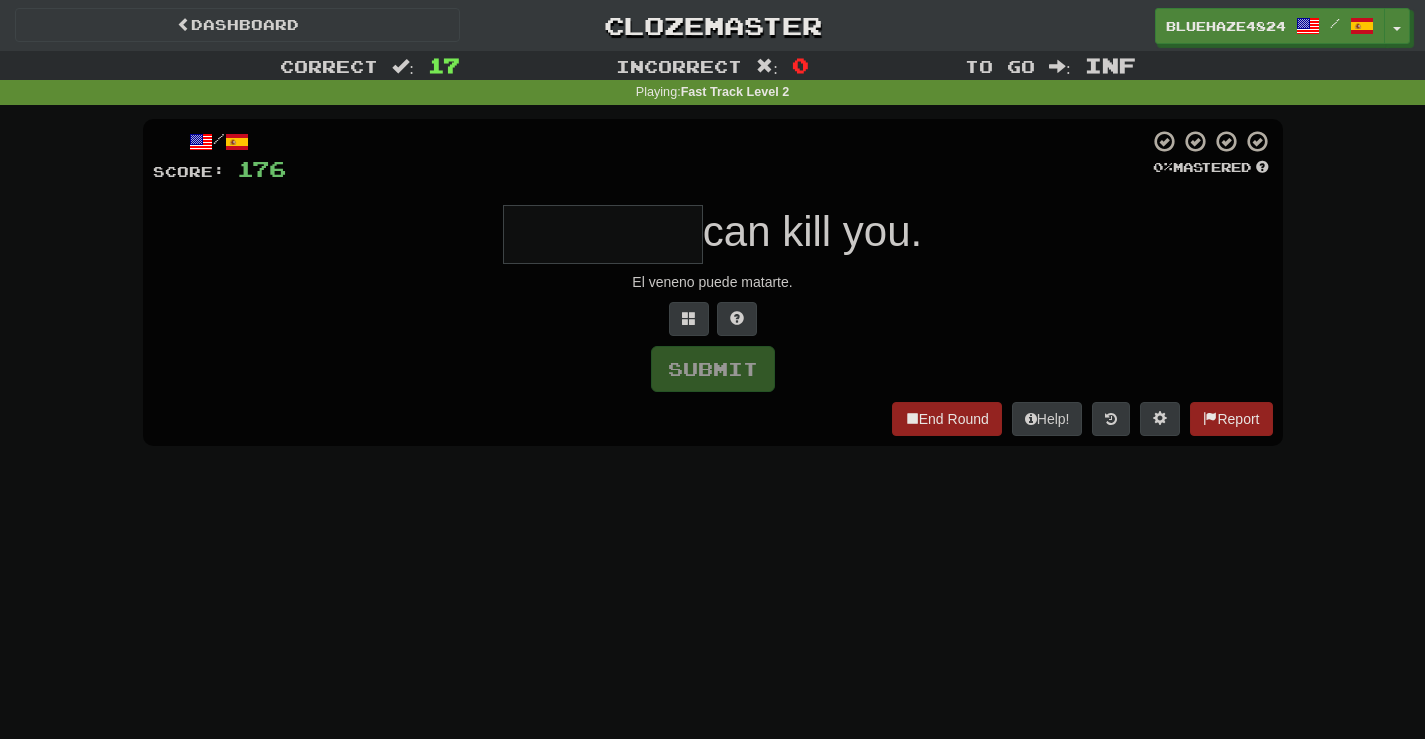 type on "*" 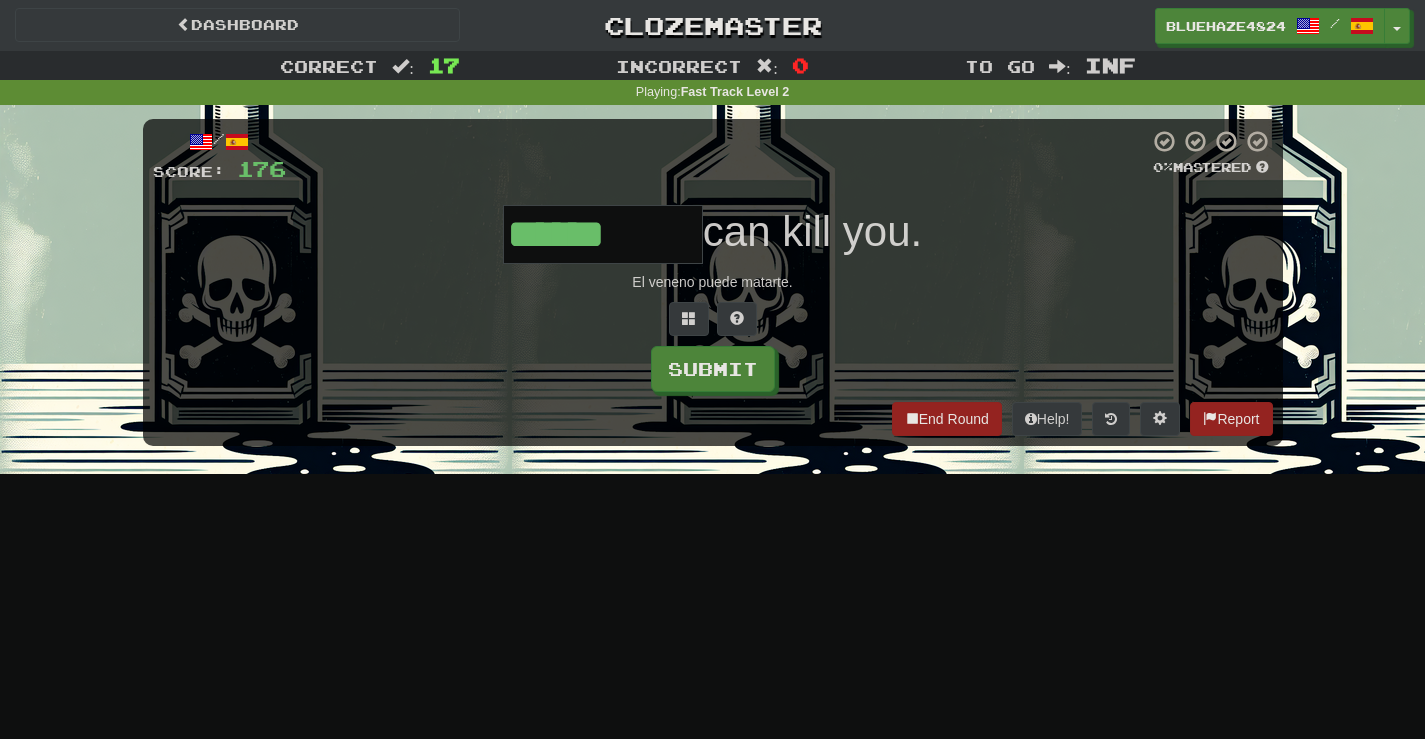 type on "******" 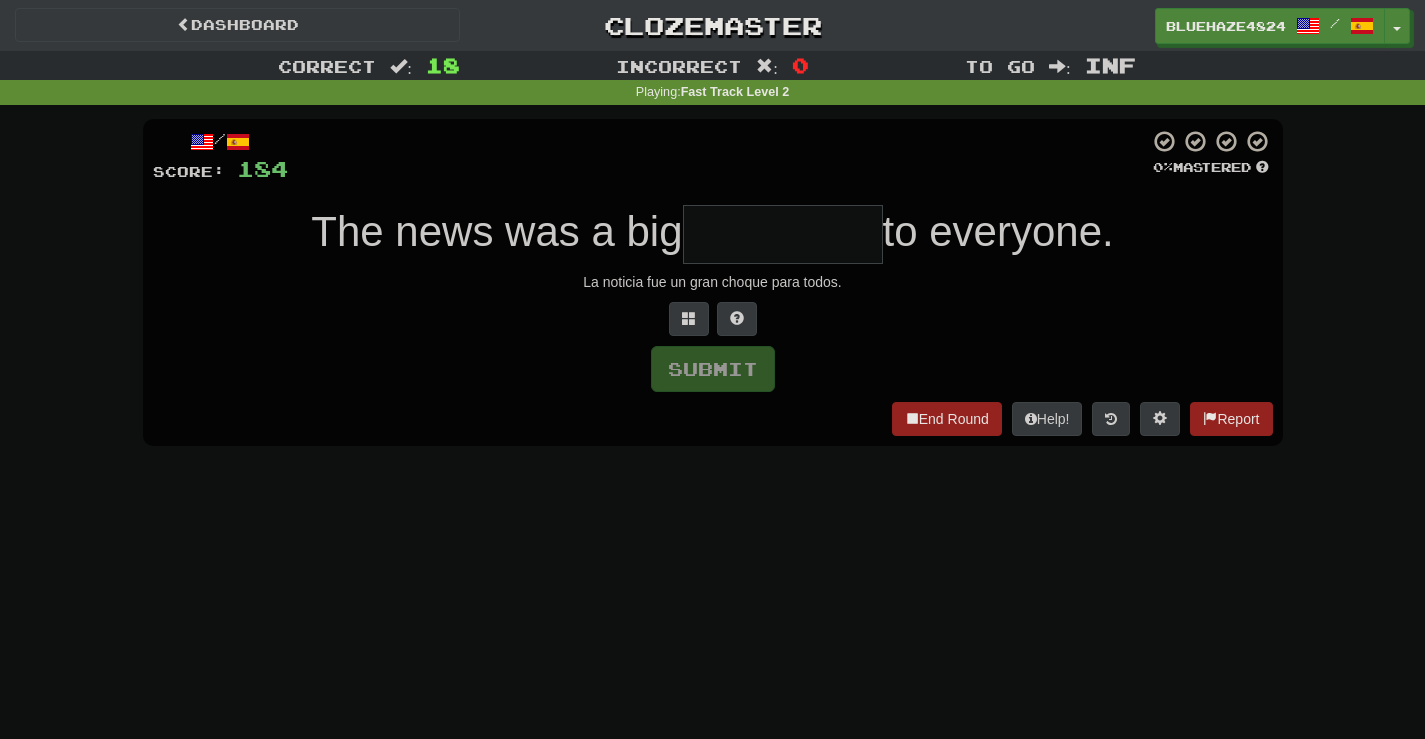 type on "*" 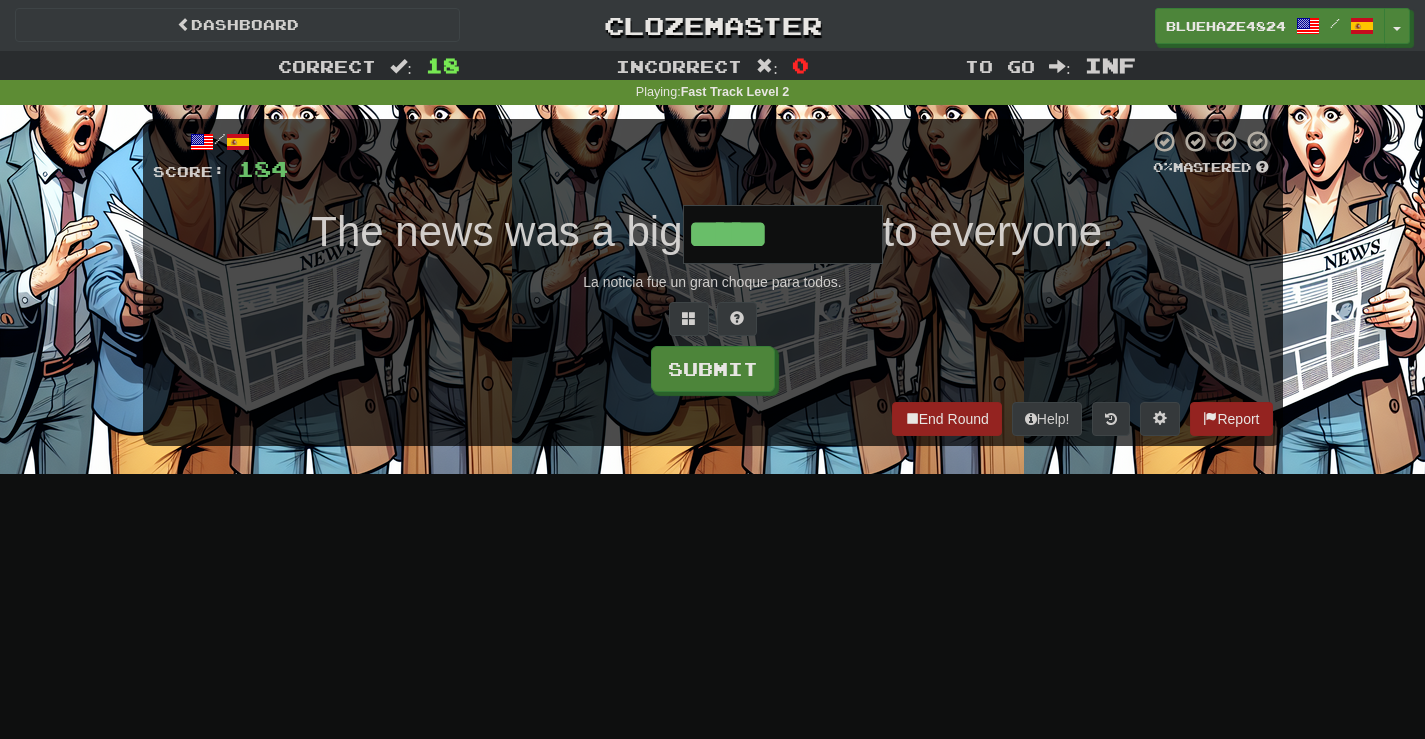 type on "*****" 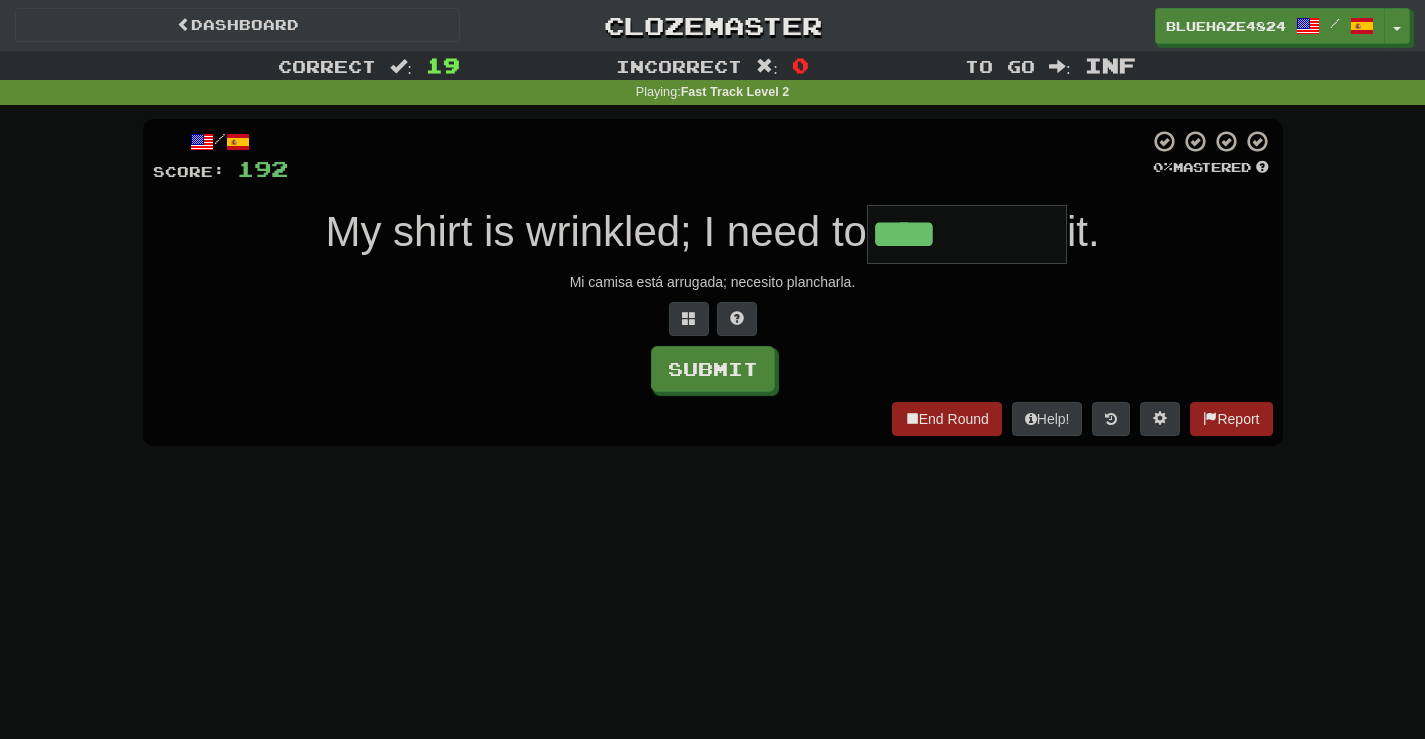 type on "****" 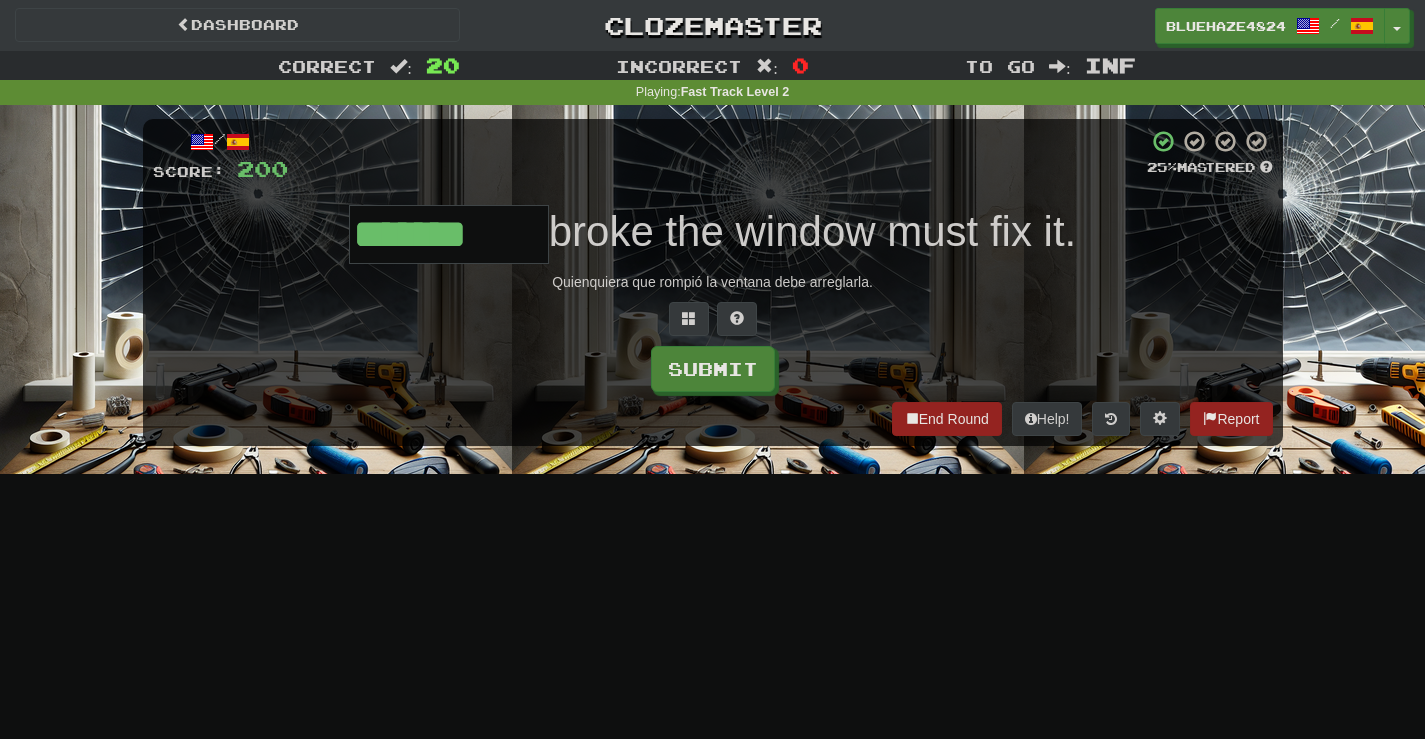 type on "*******" 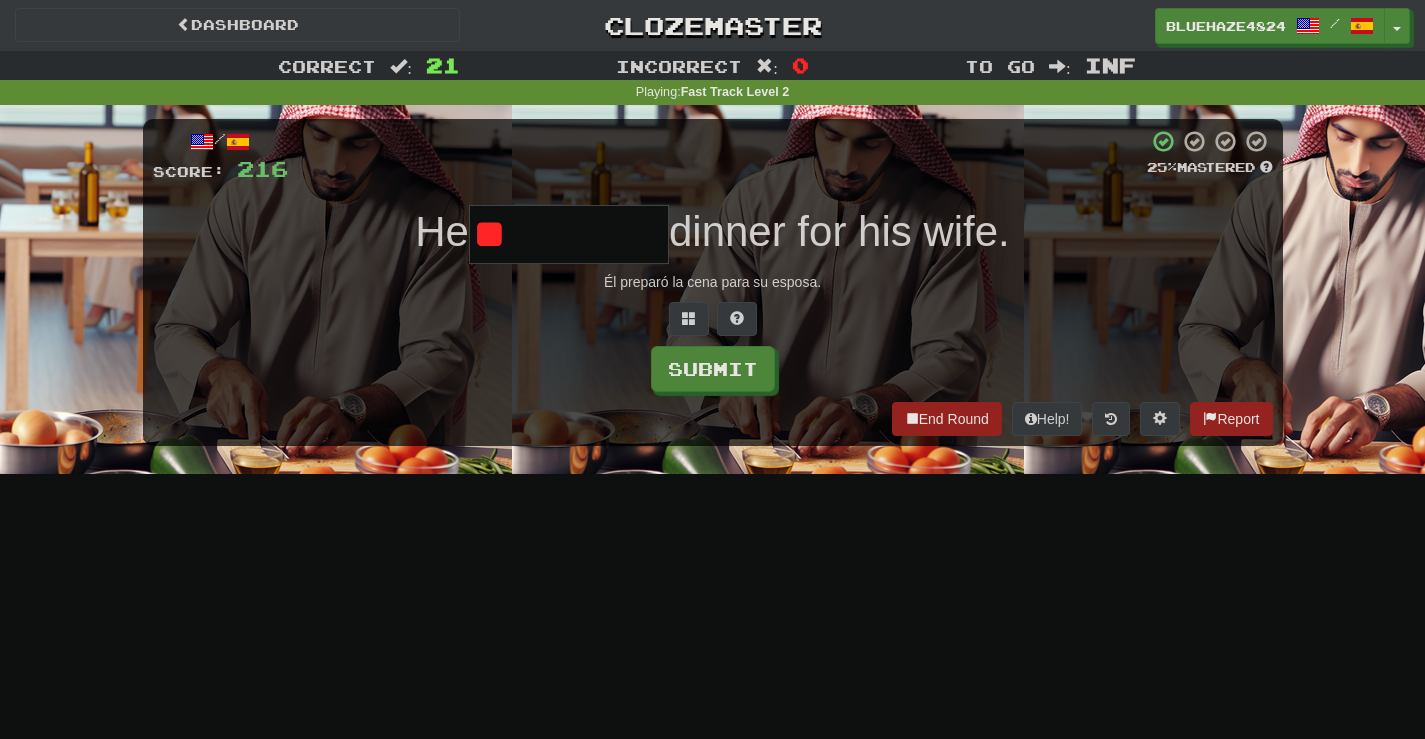 type on "*" 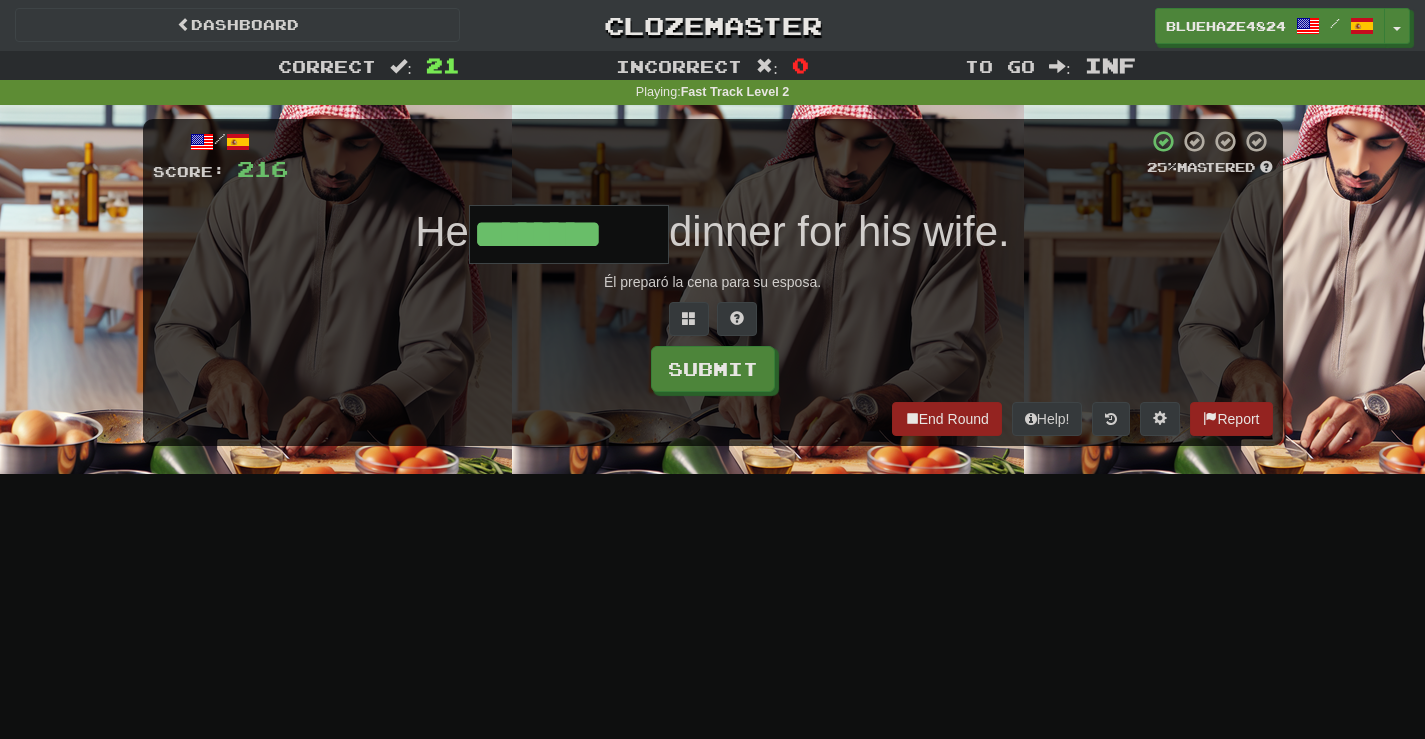 type on "********" 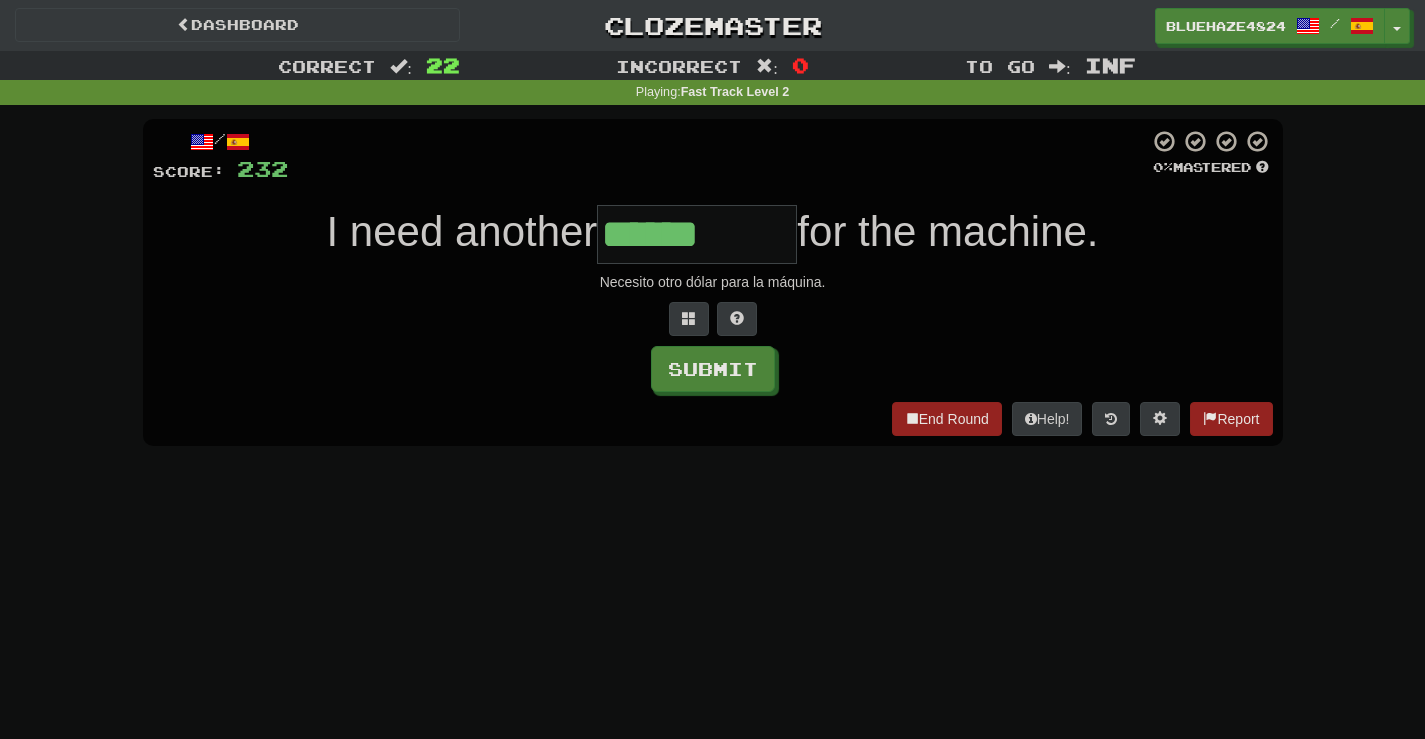 type on "******" 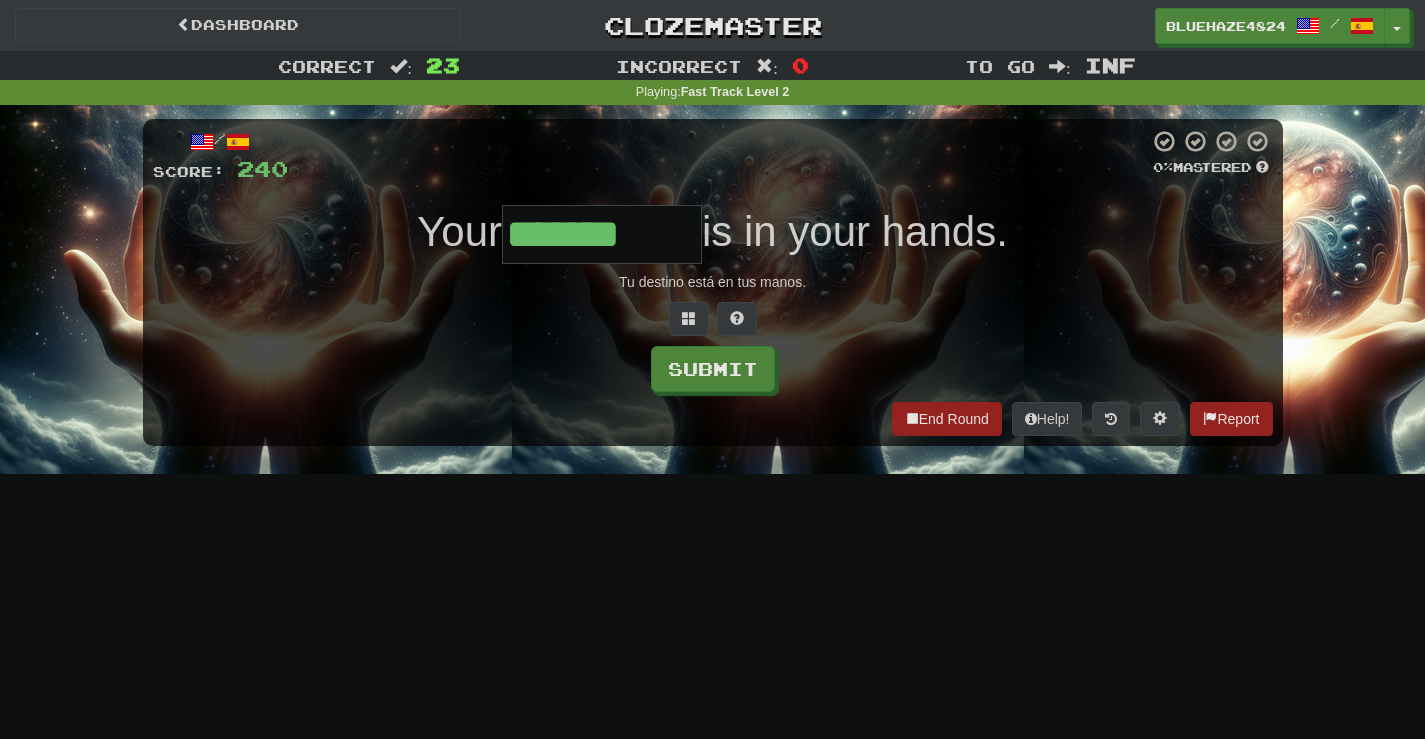 type on "*******" 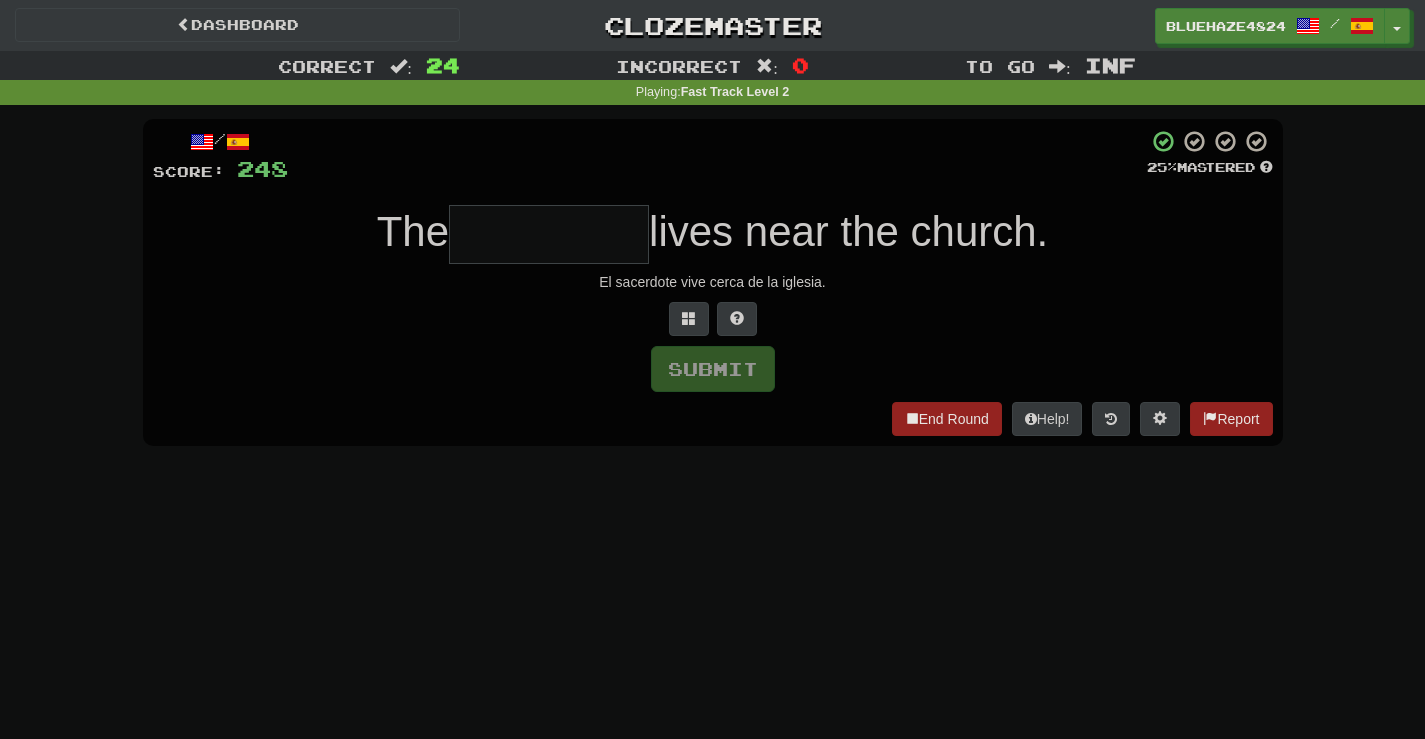 type on "*" 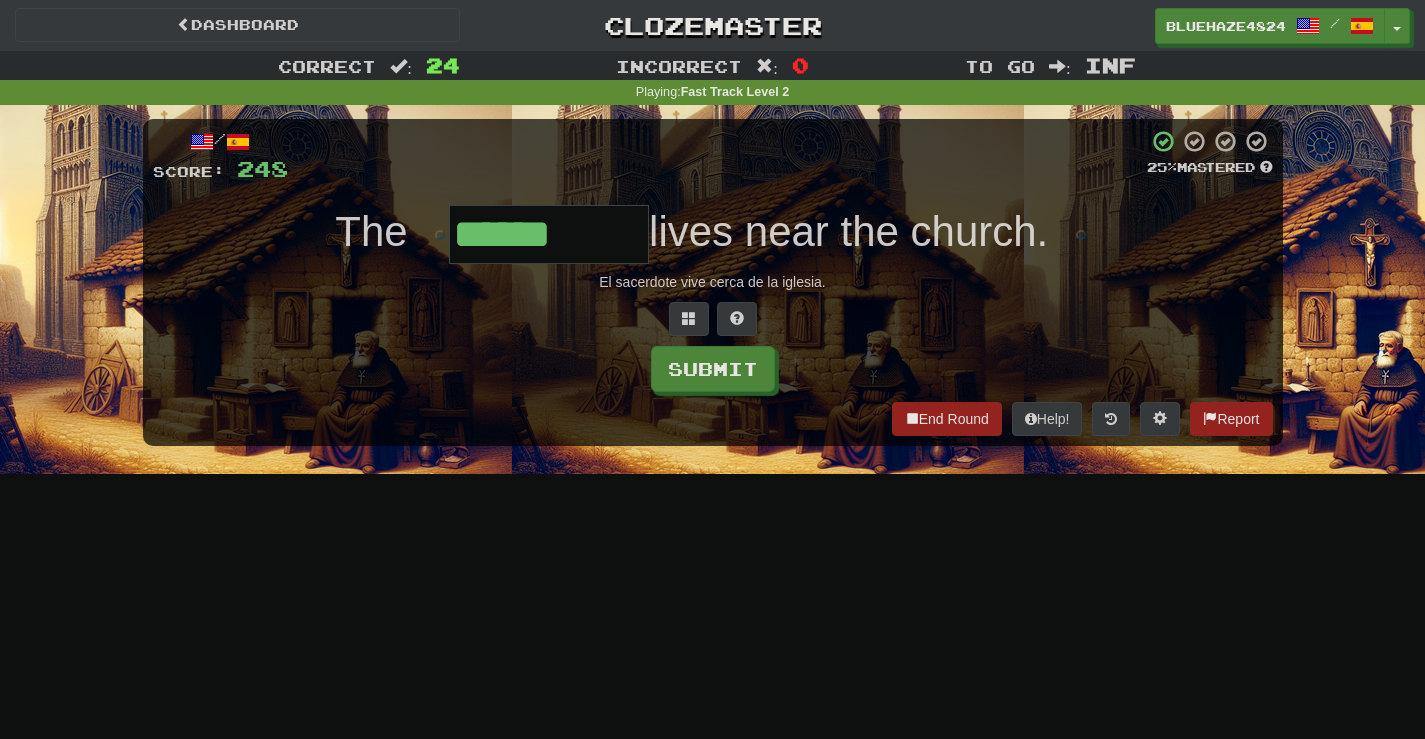 type on "******" 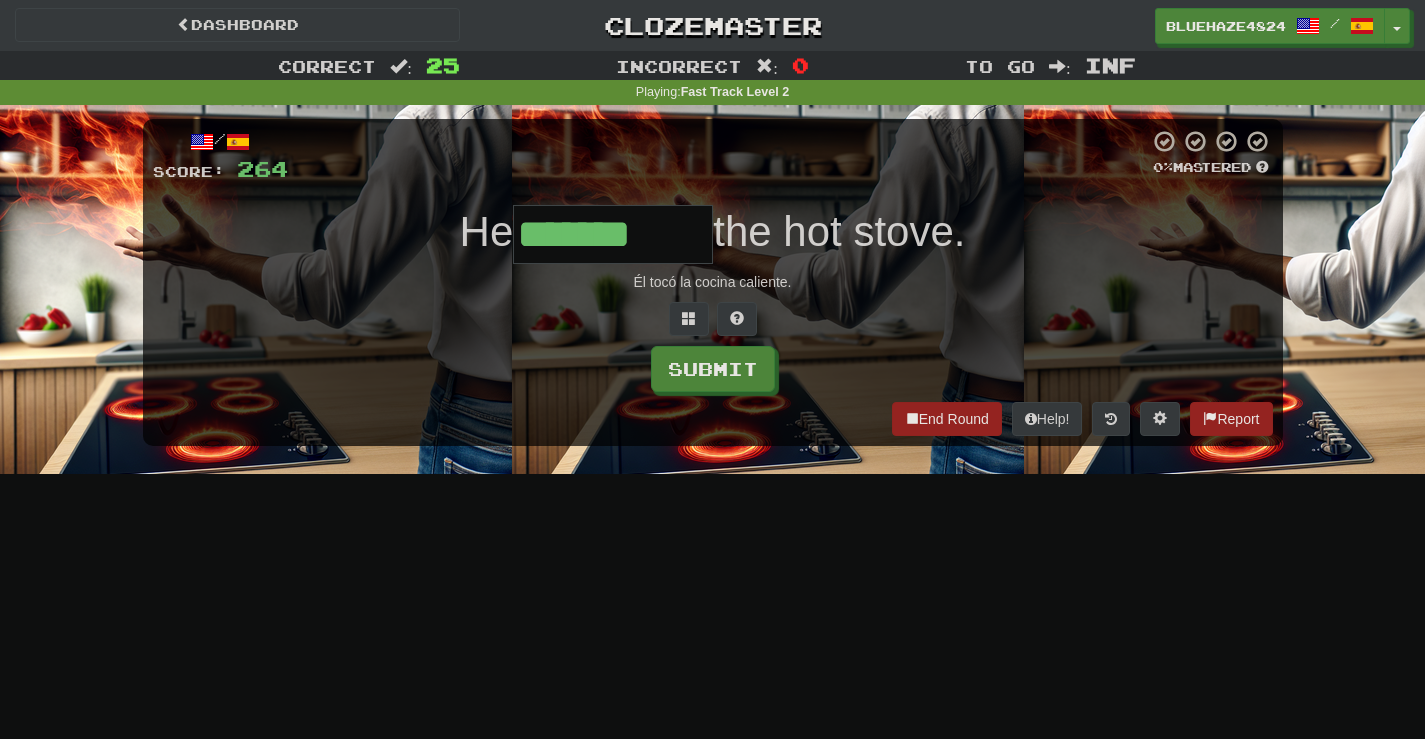 type on "*******" 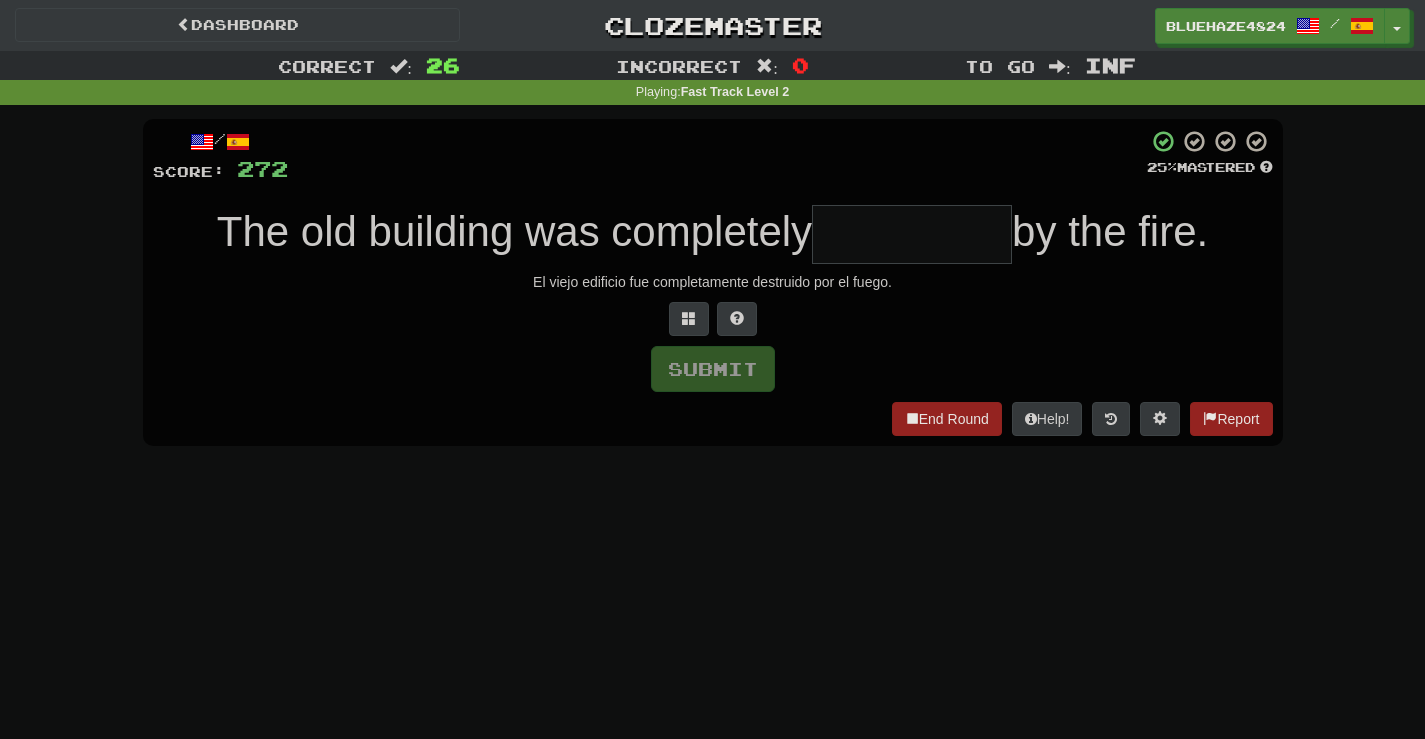 type on "*" 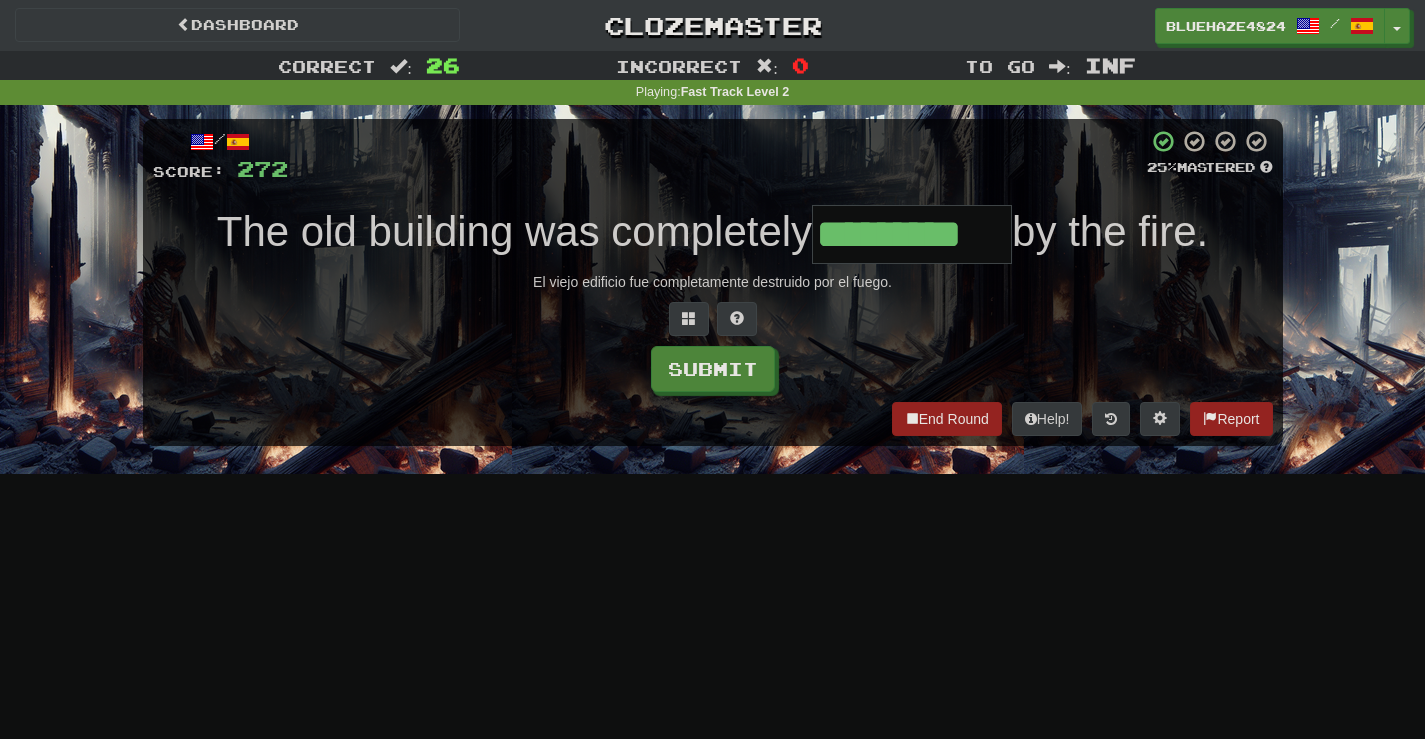 type on "*********" 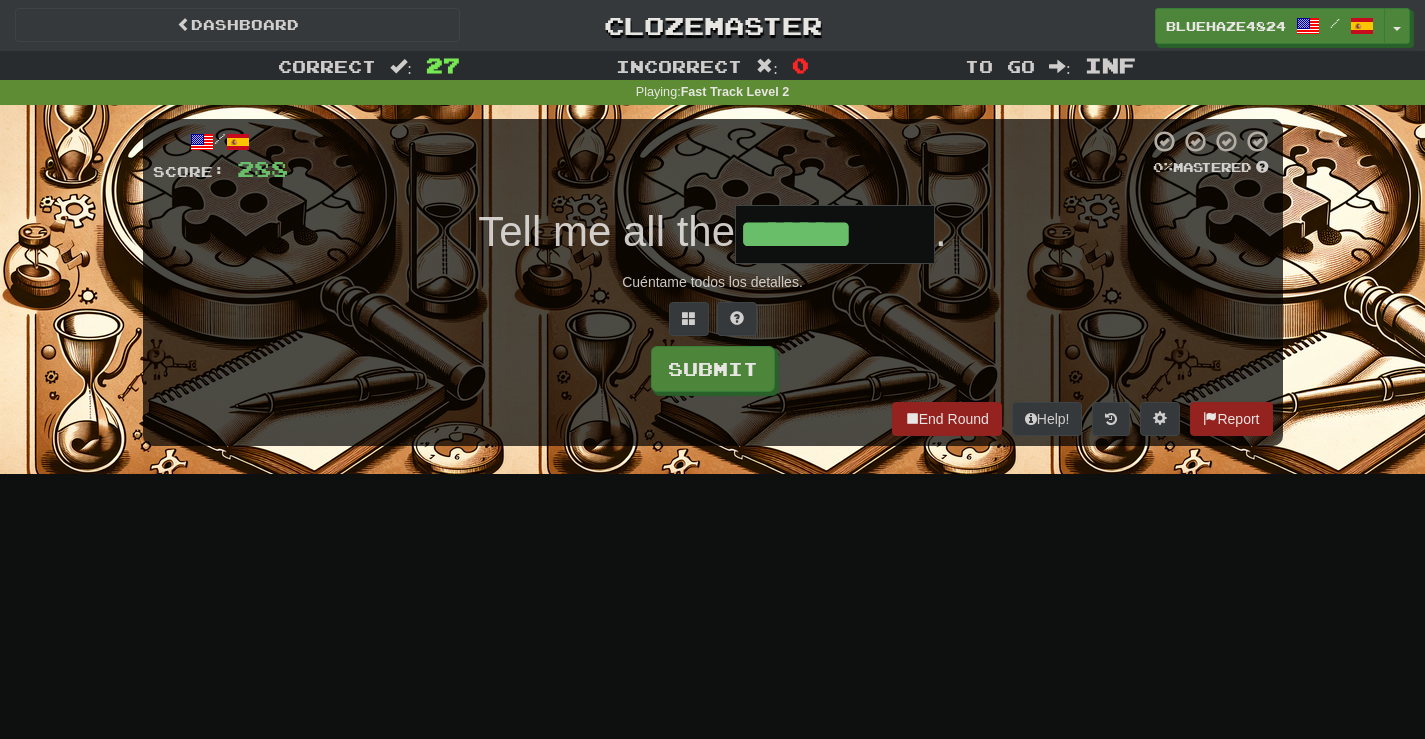 type on "*******" 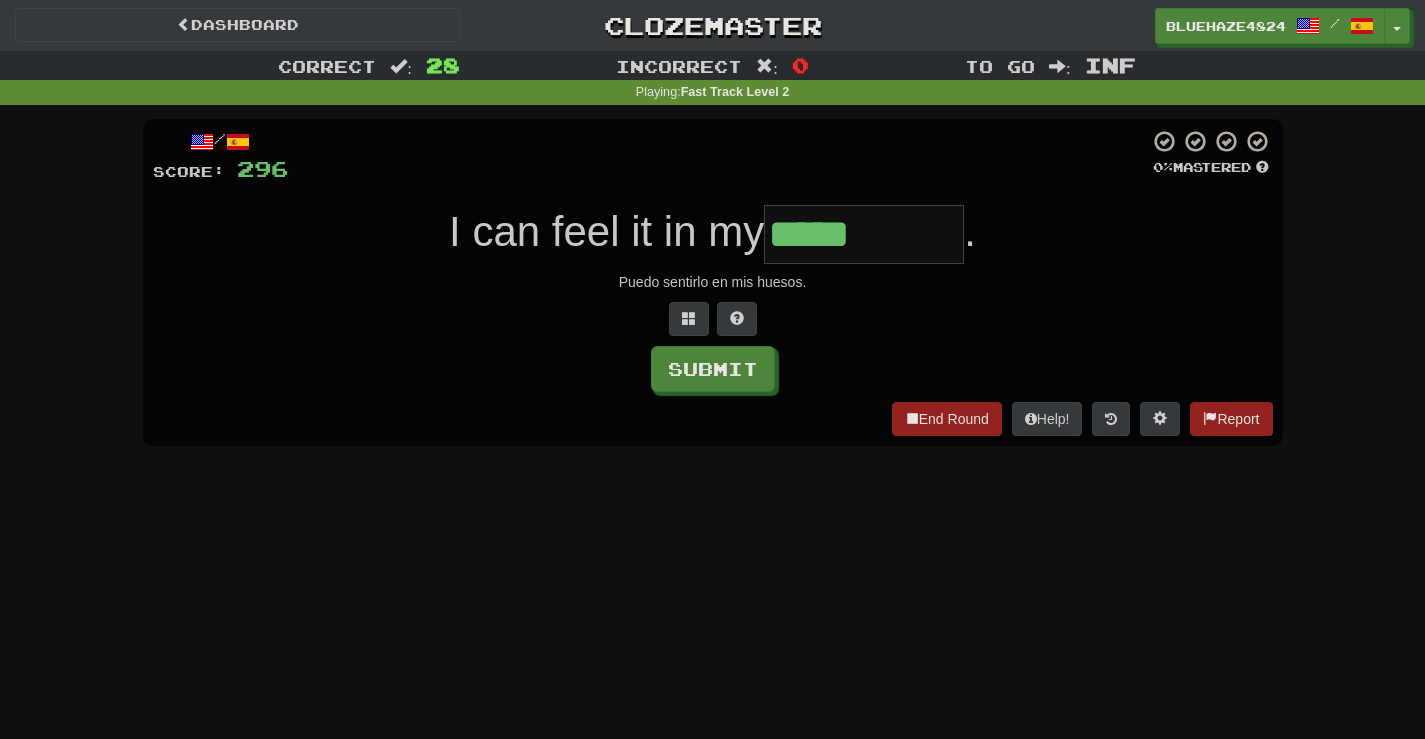 type on "*****" 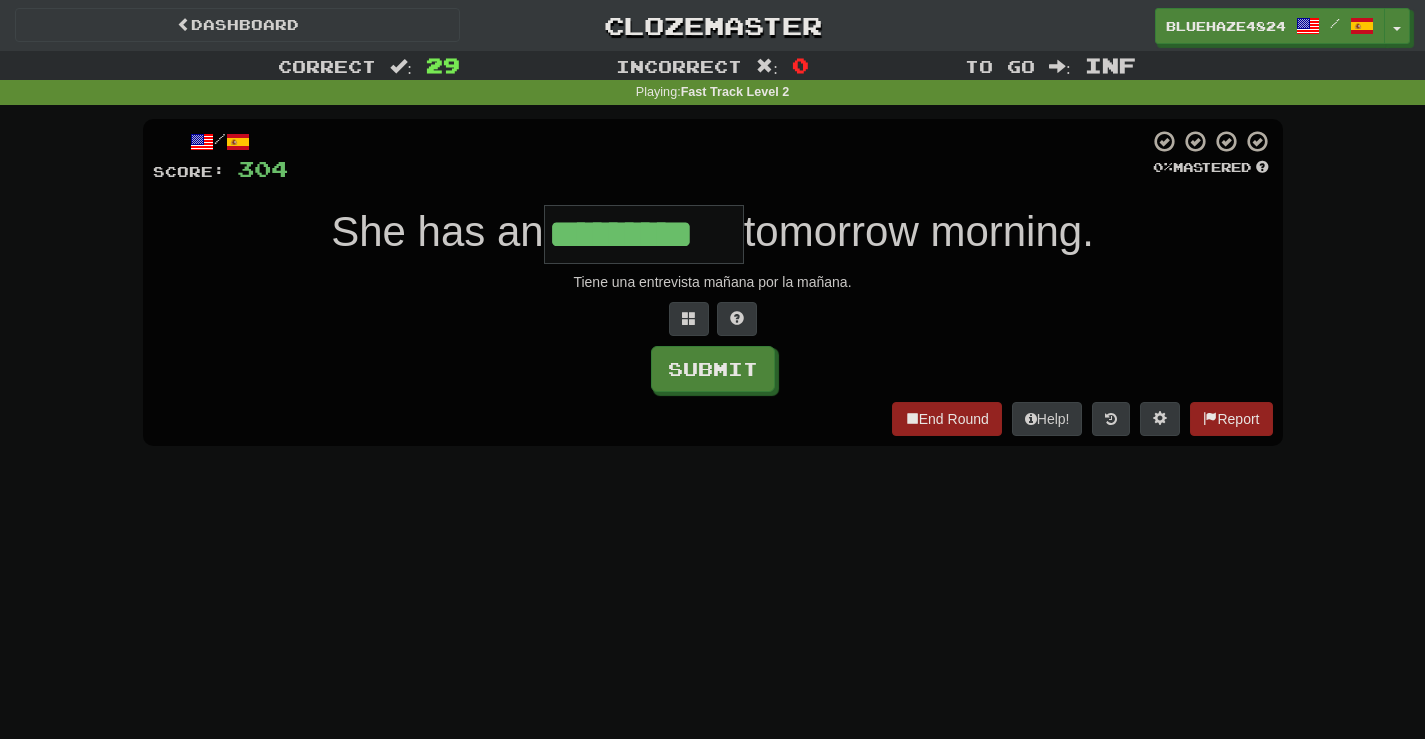 type on "*********" 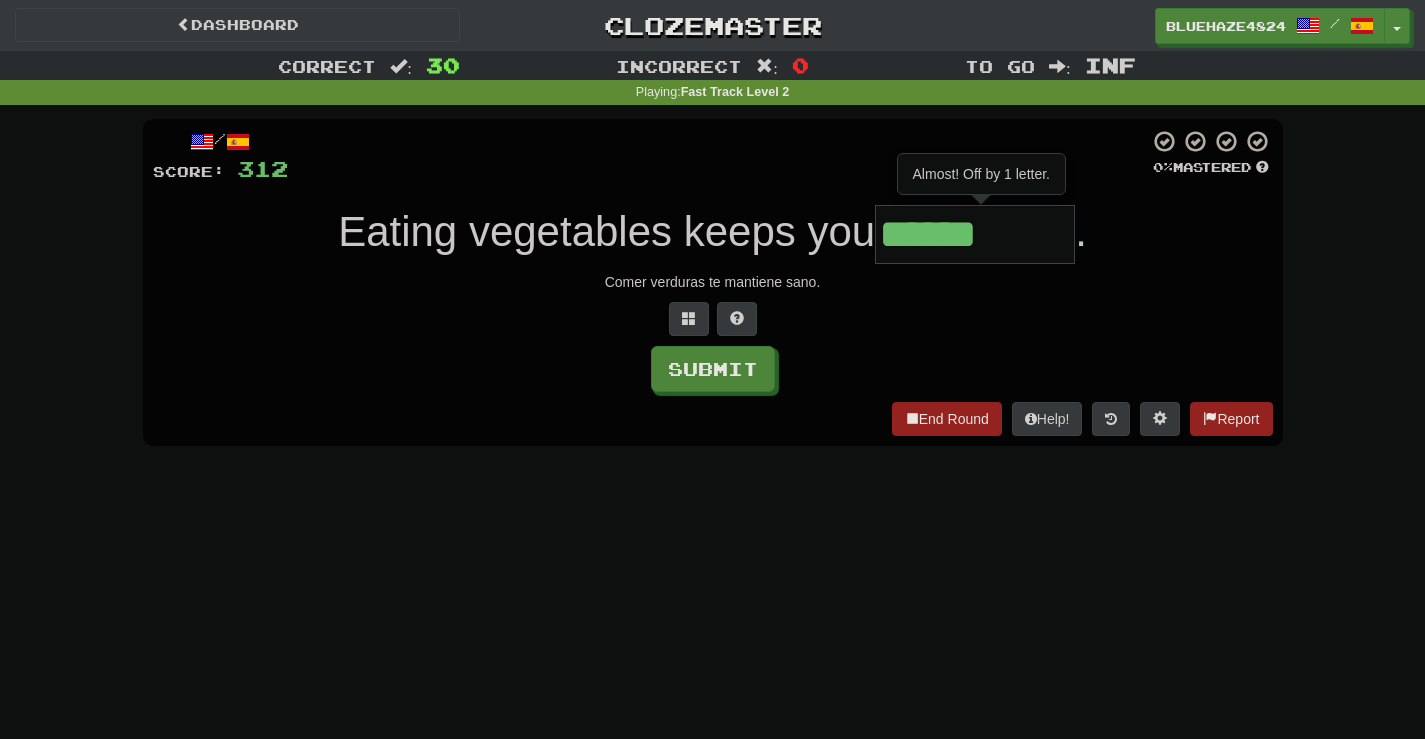 type on "*******" 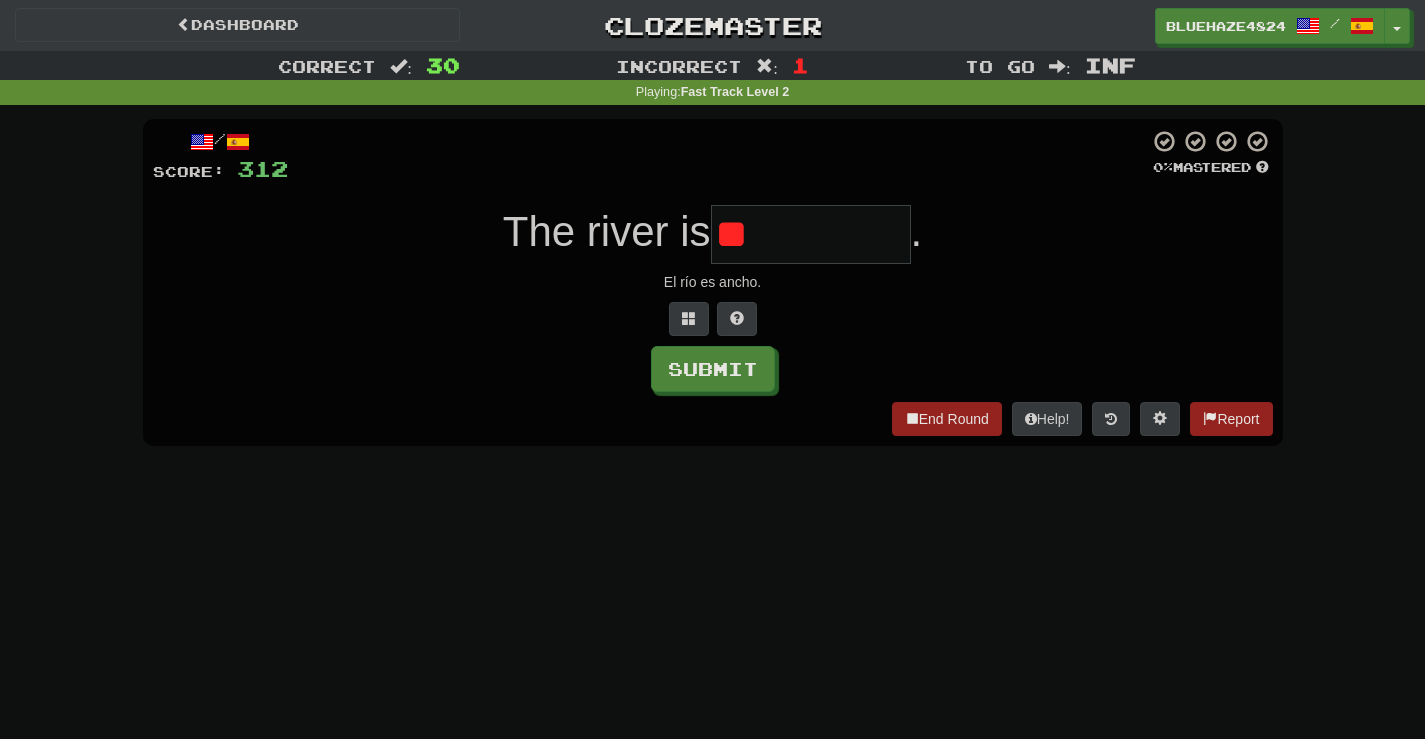 type on "*" 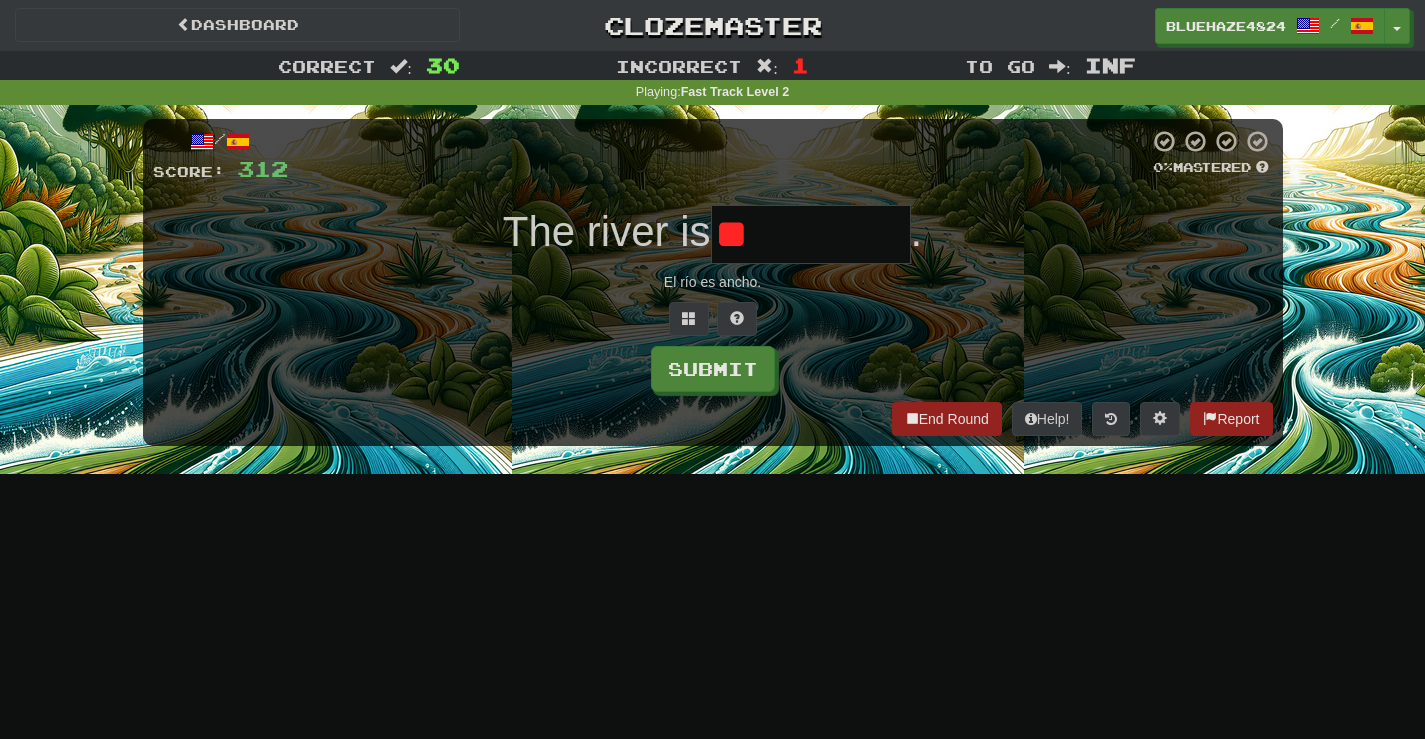 type on "*" 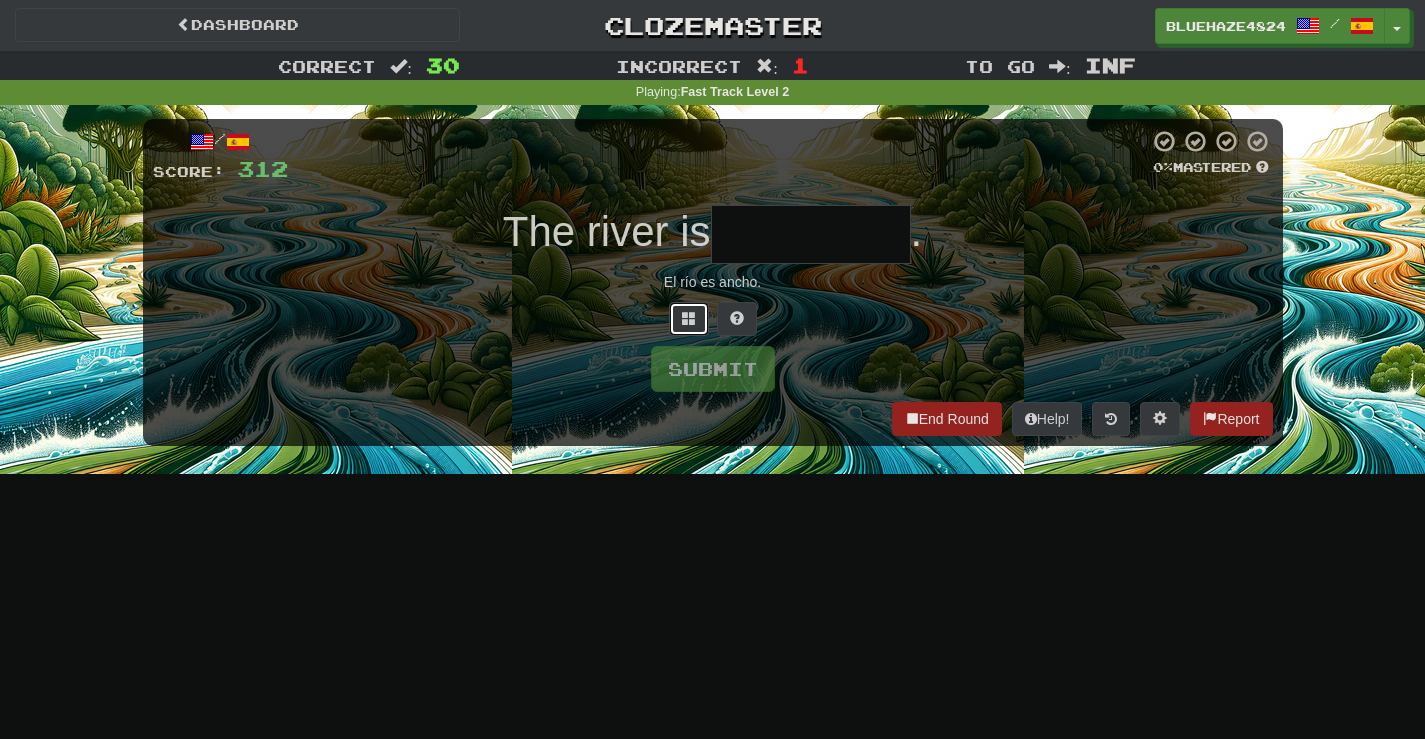 click at bounding box center [689, 318] 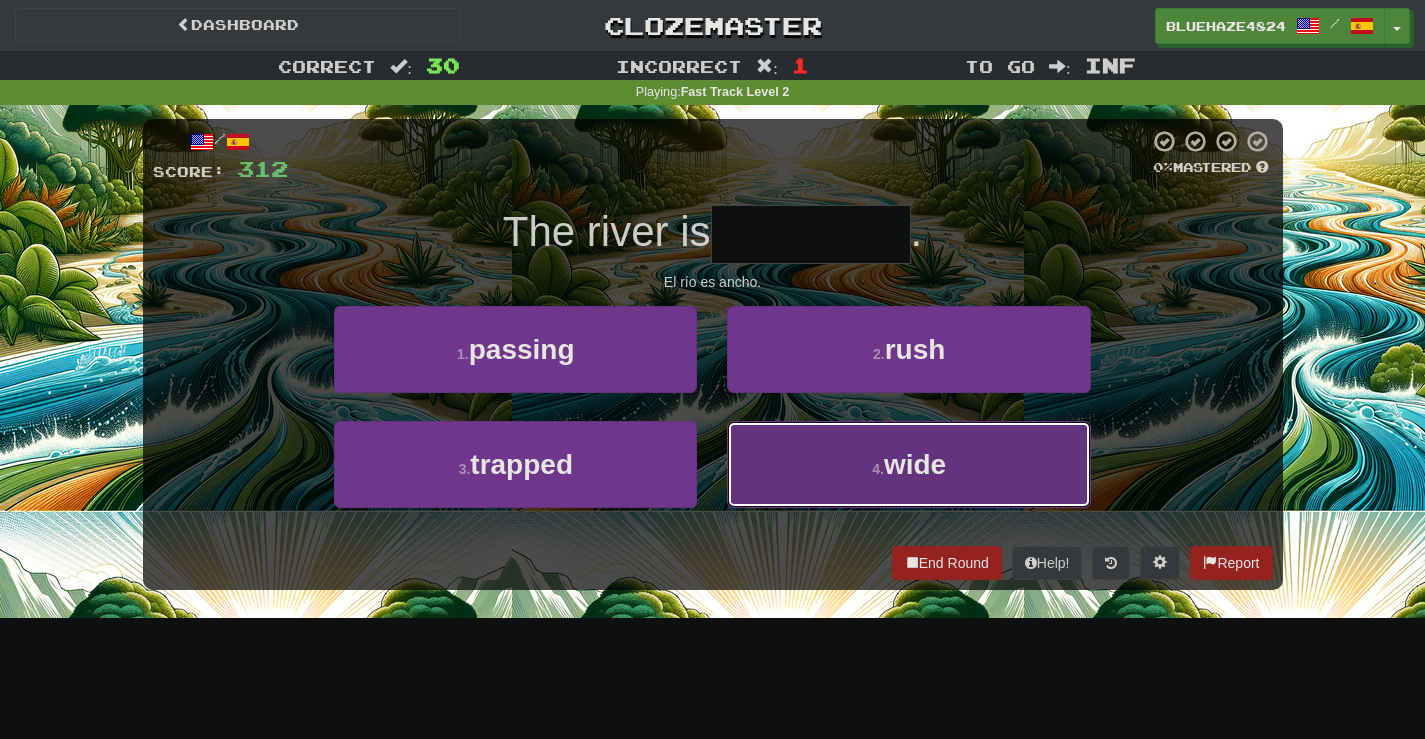 click on "wide" at bounding box center [915, 464] 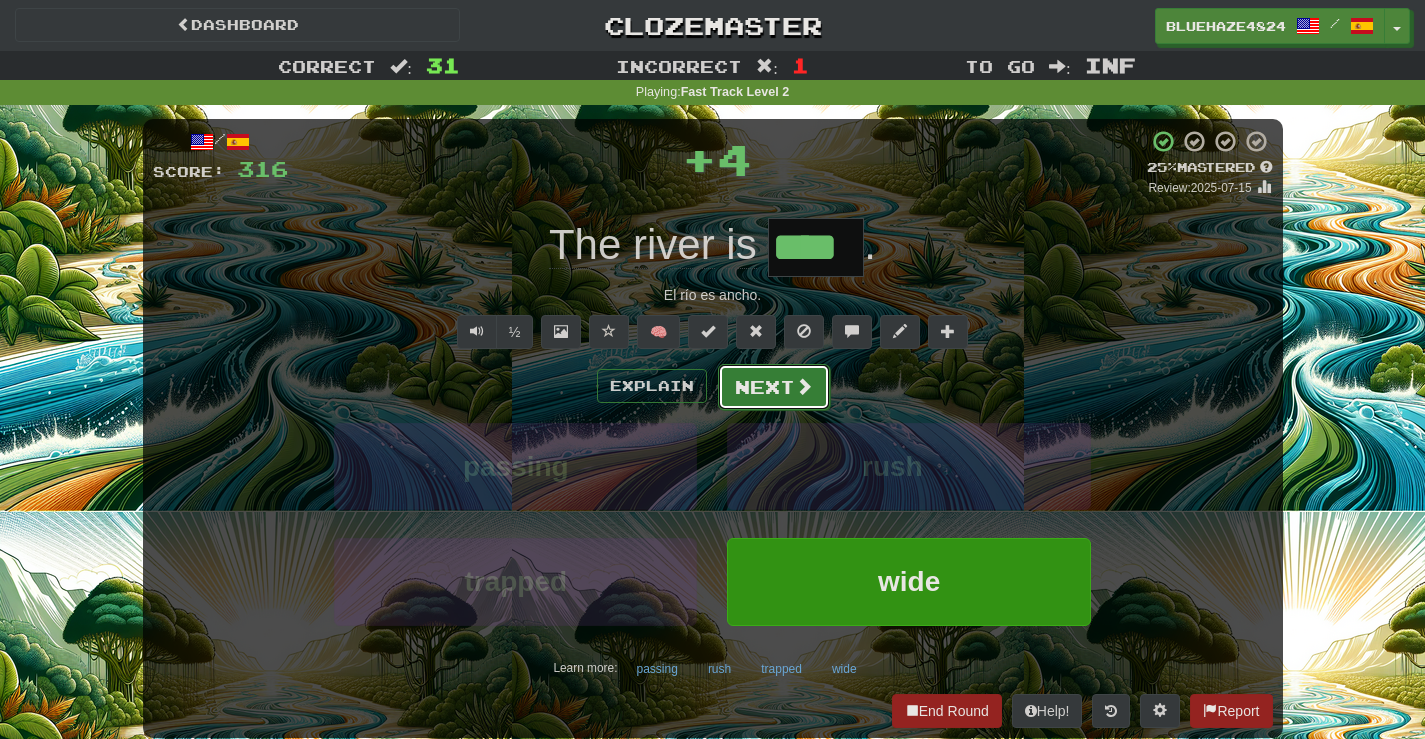 click at bounding box center [804, 386] 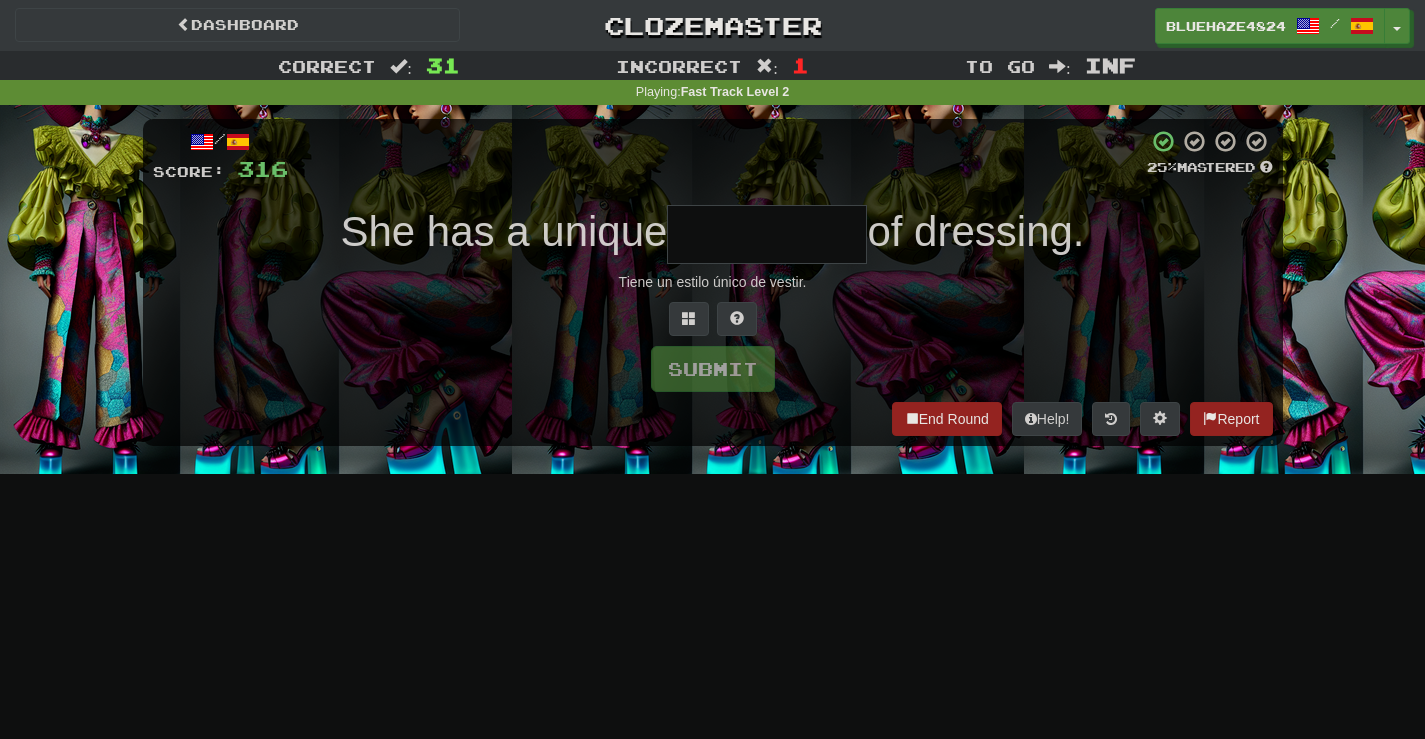 click at bounding box center (767, 234) 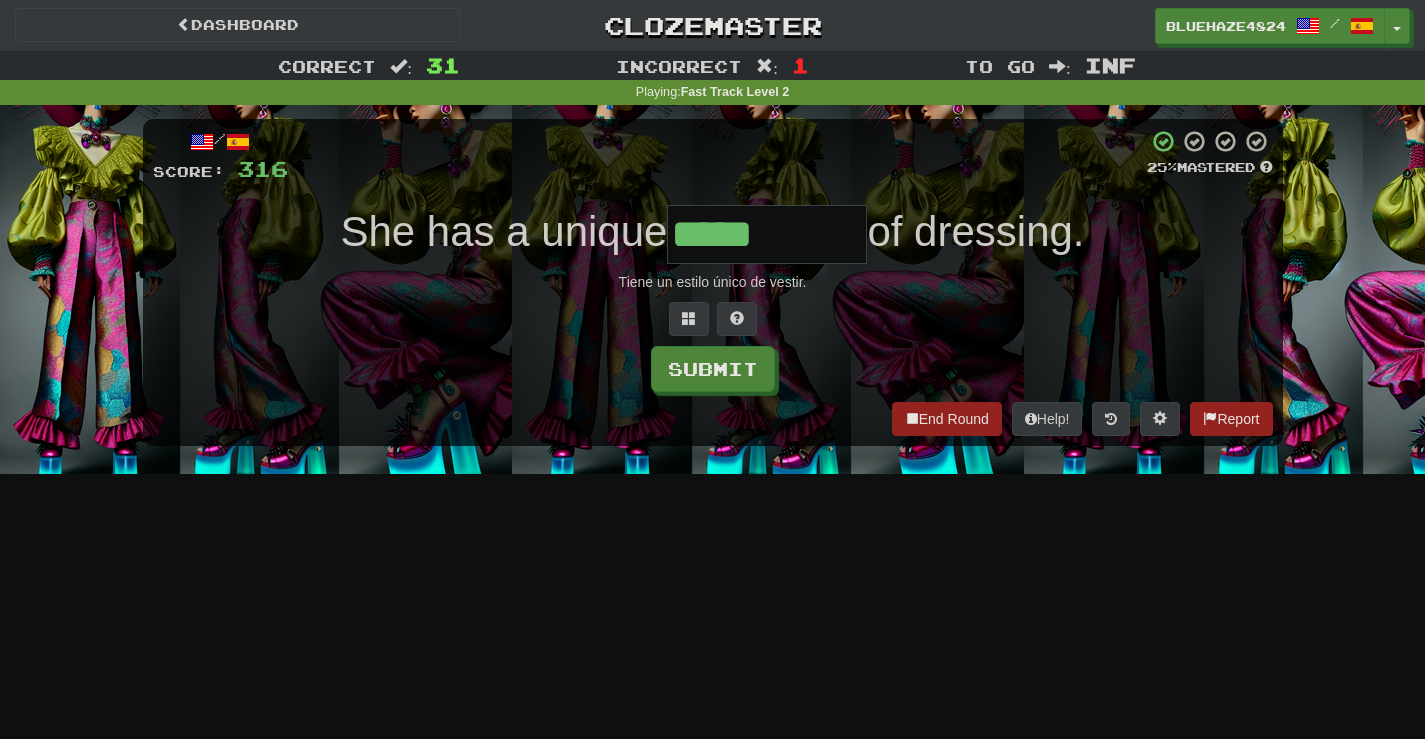 type on "*****" 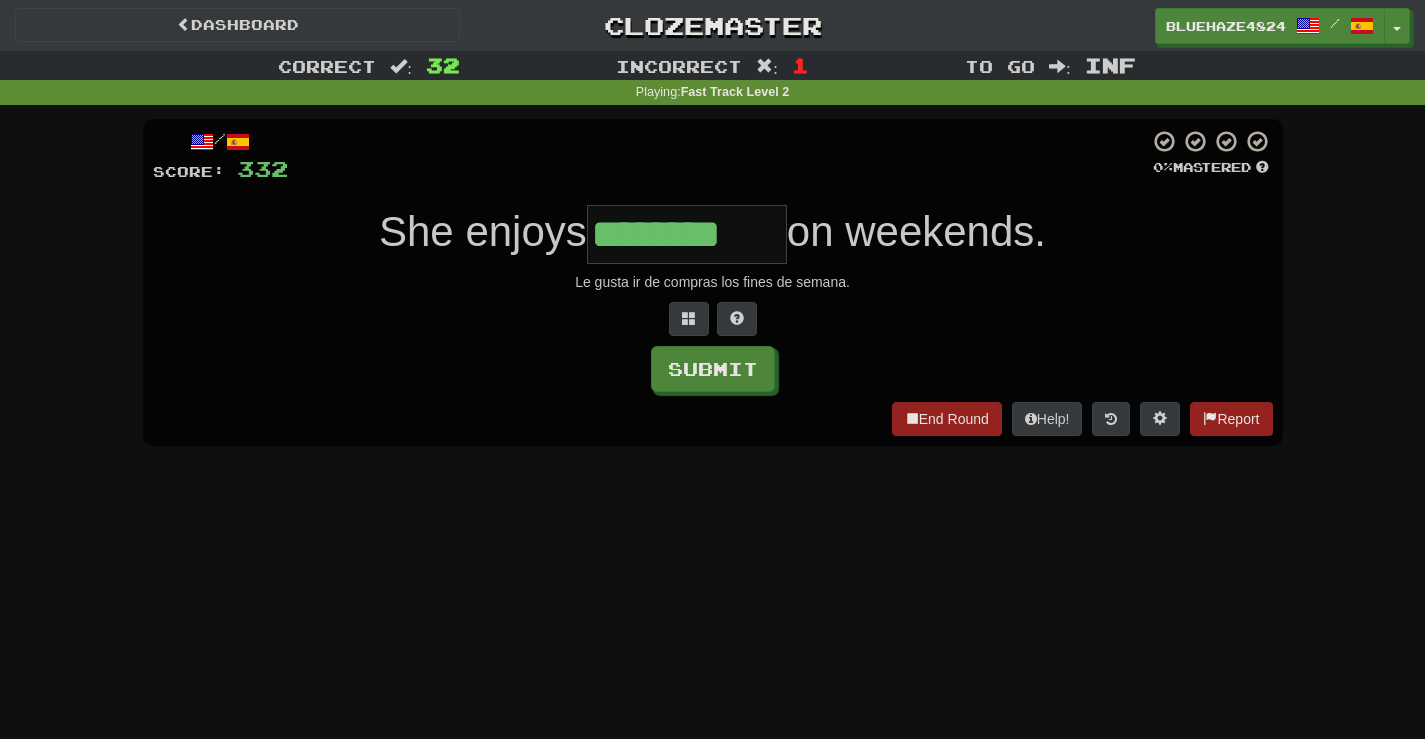 type on "********" 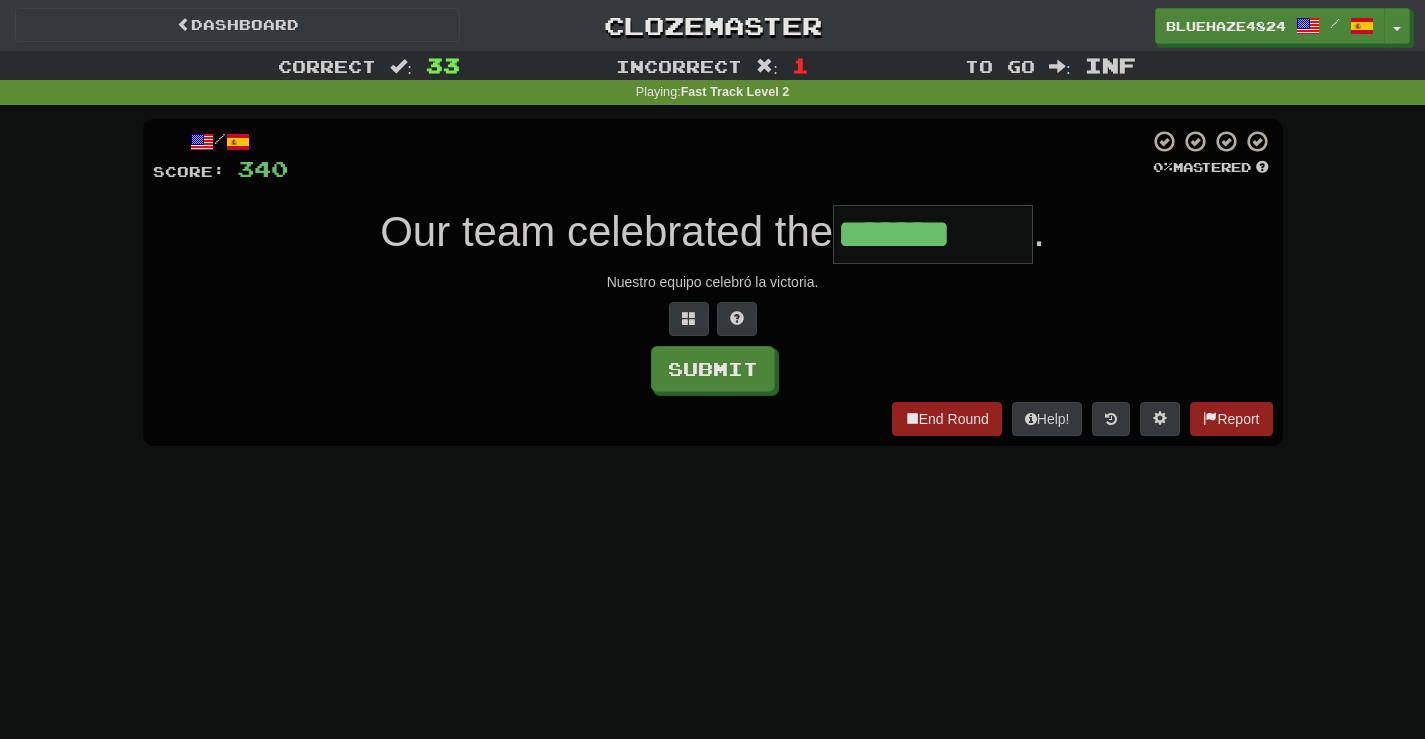 type on "*******" 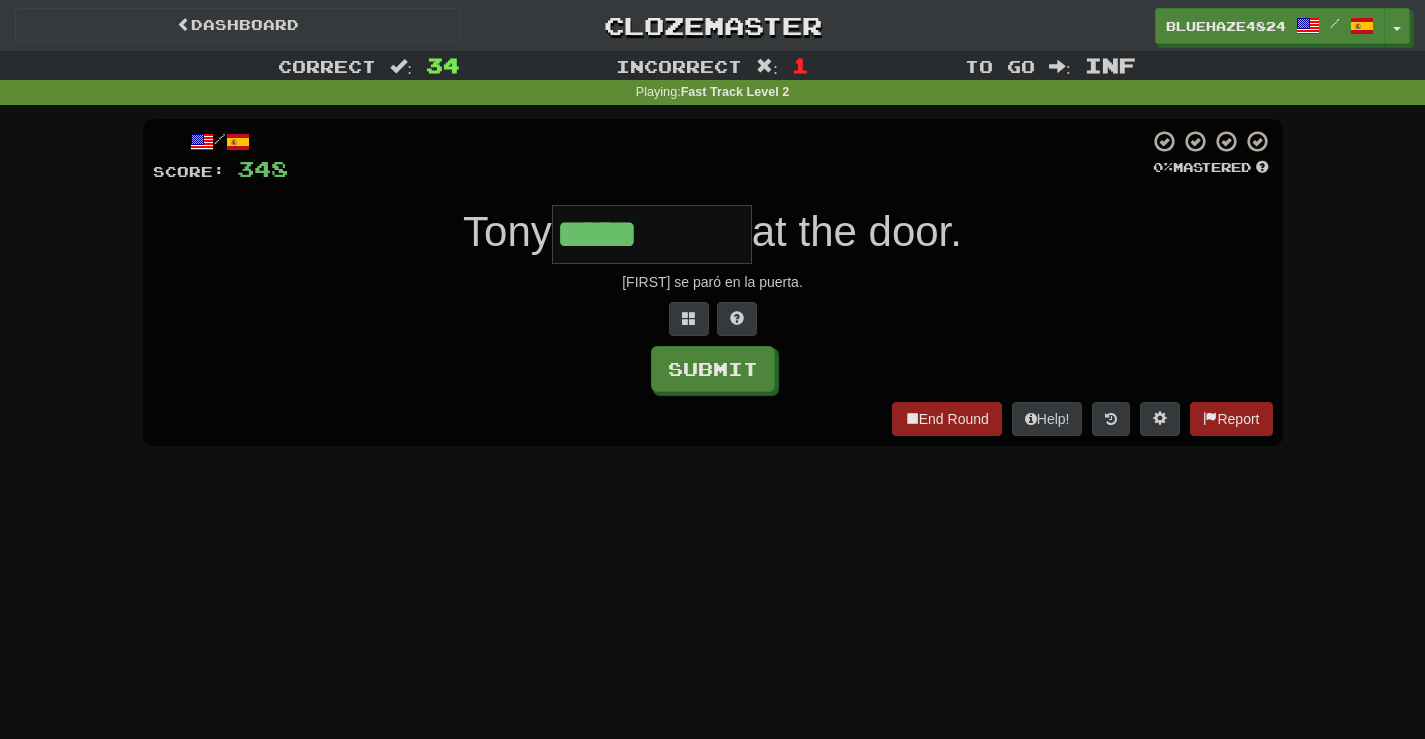 type on "*****" 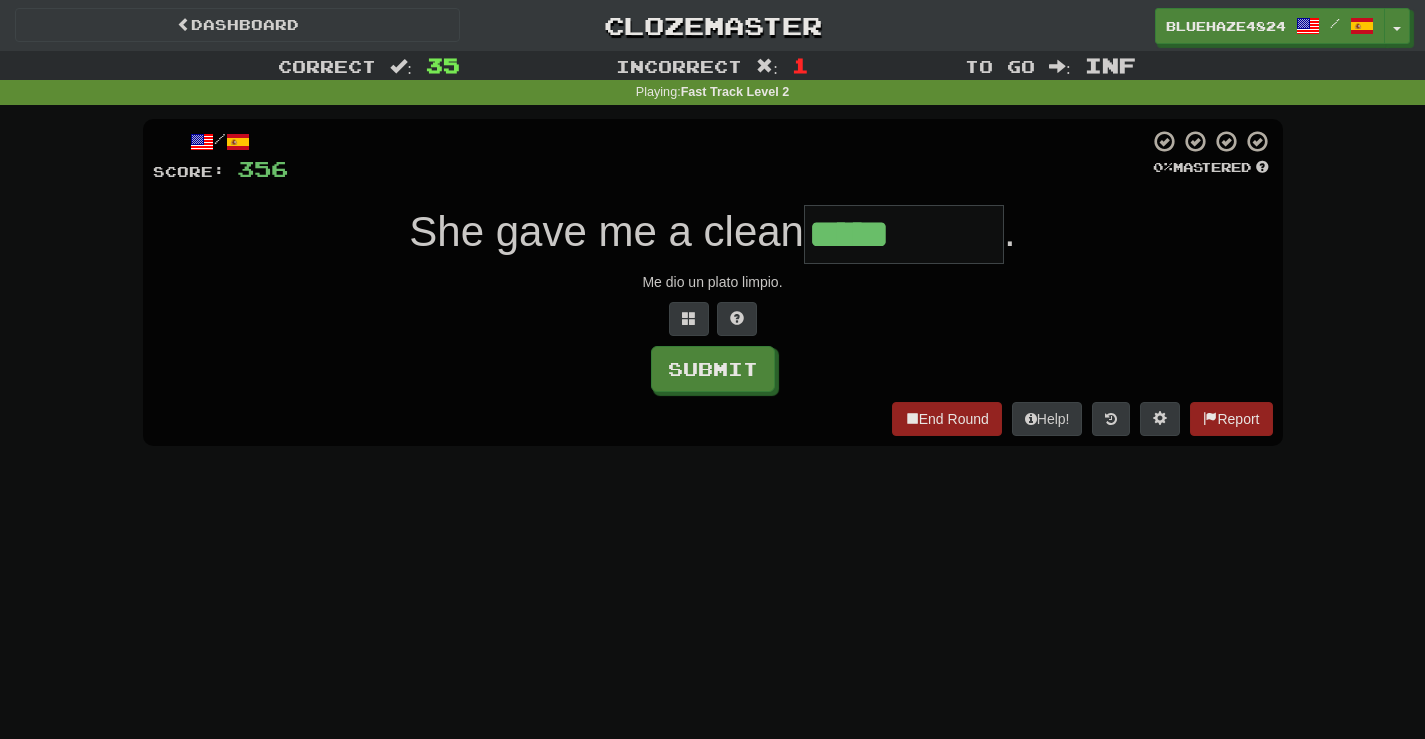 type on "*****" 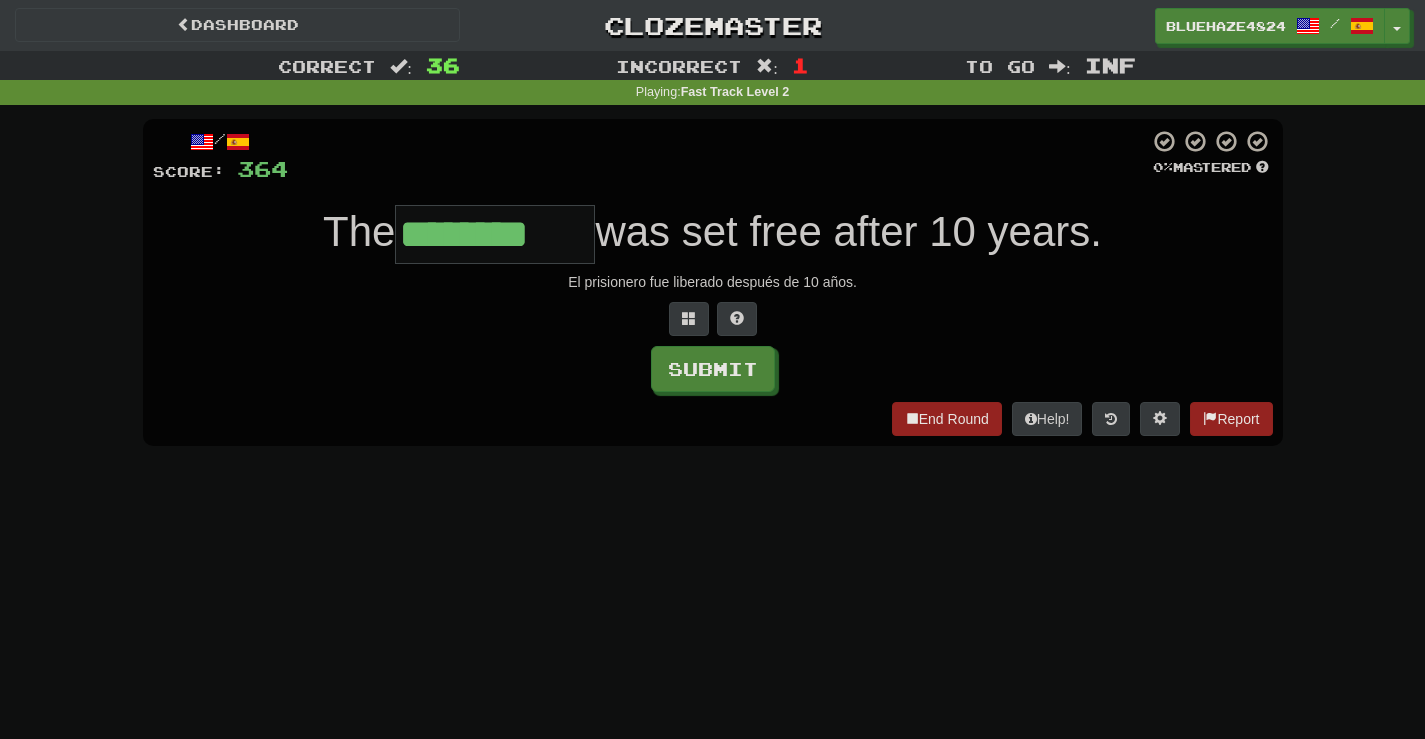 type on "********" 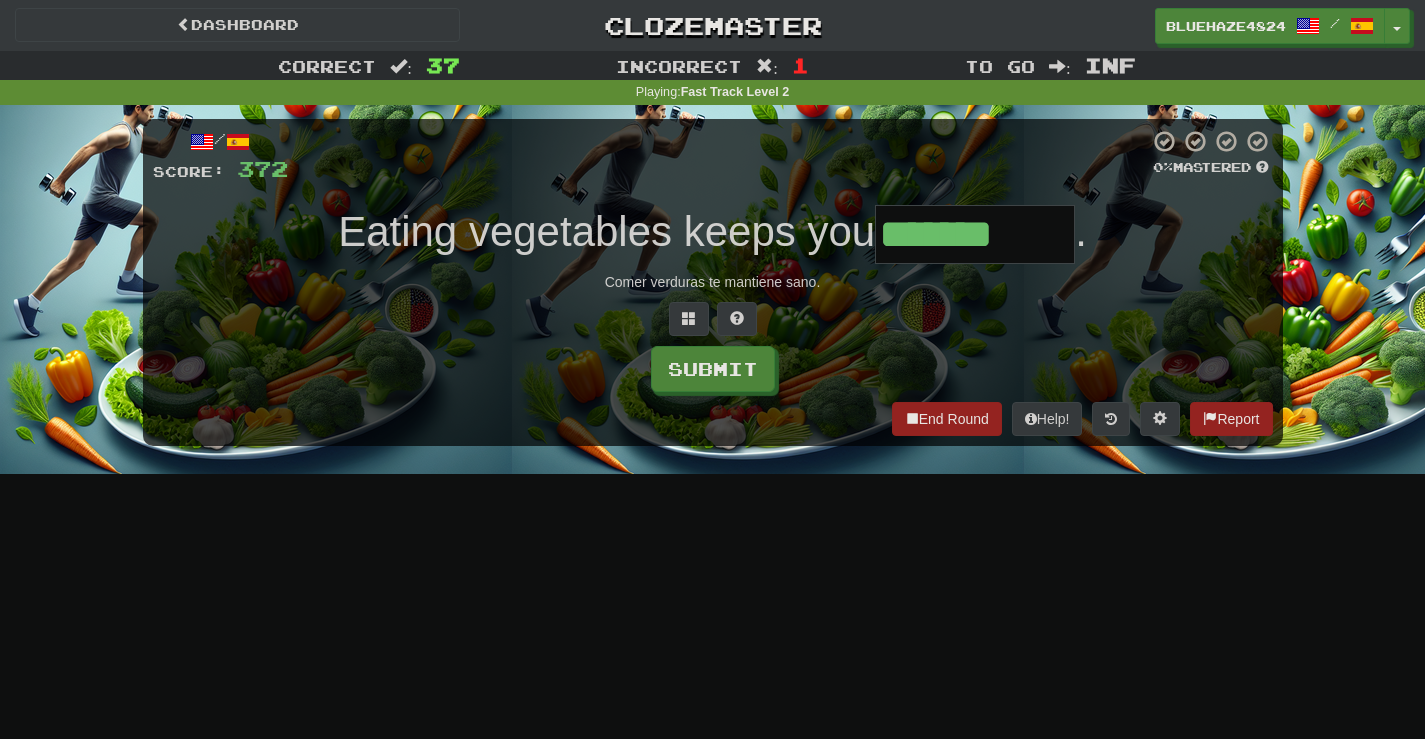 type on "*******" 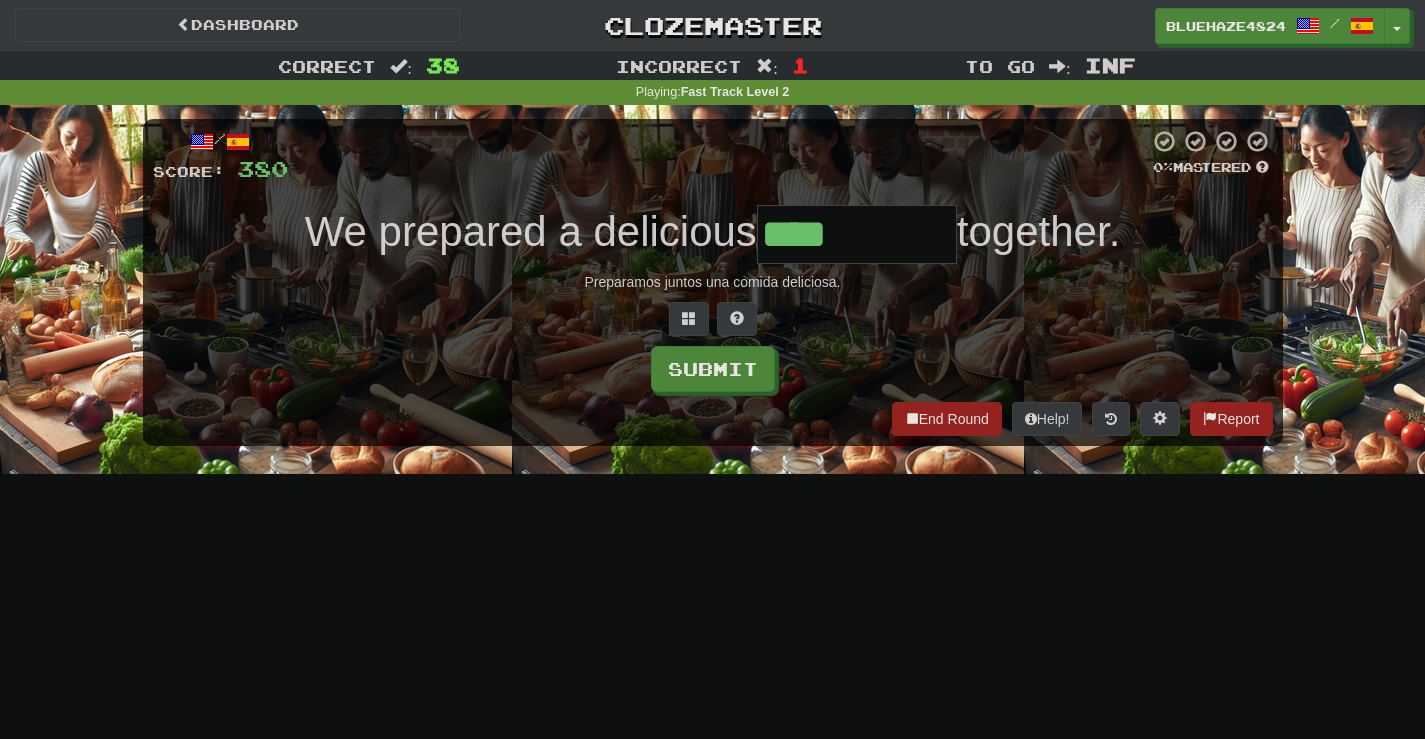 type on "****" 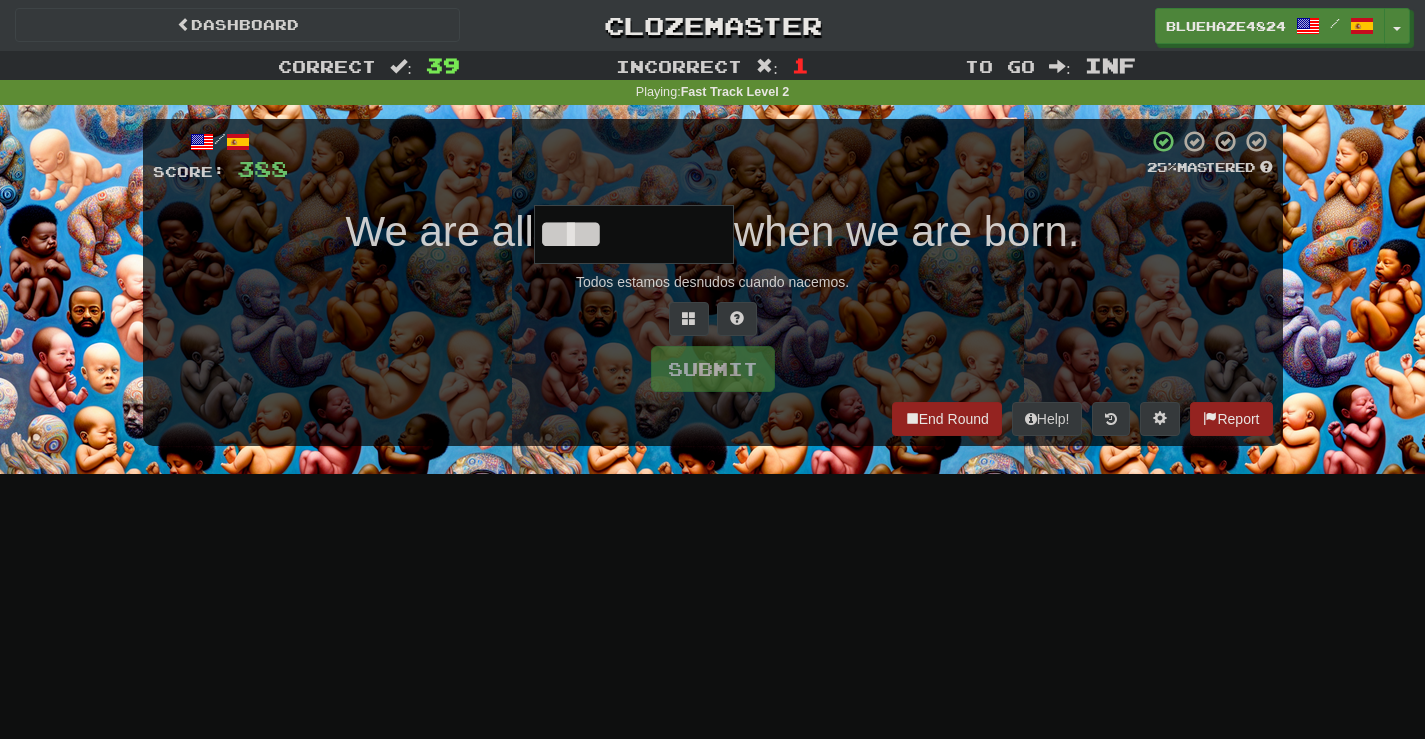 click on "****" at bounding box center [634, 234] 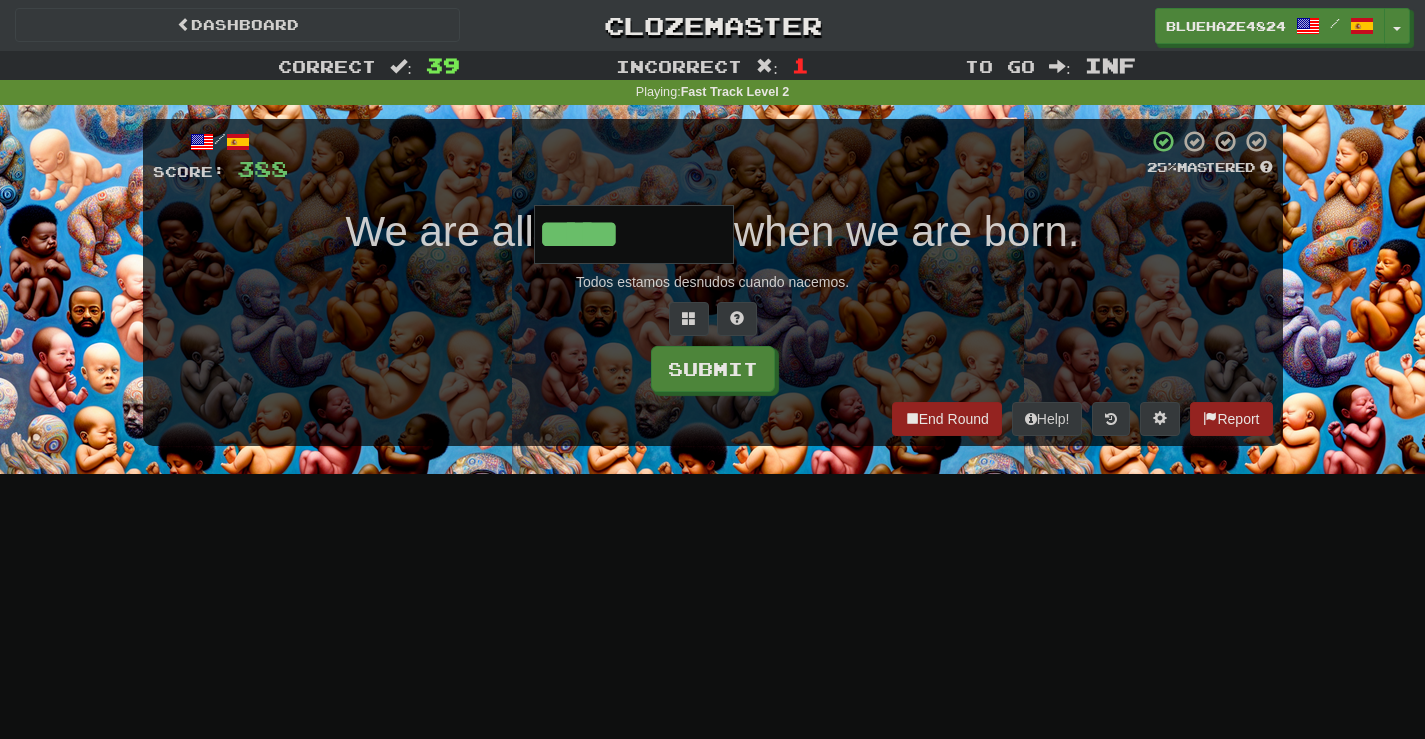 type on "*****" 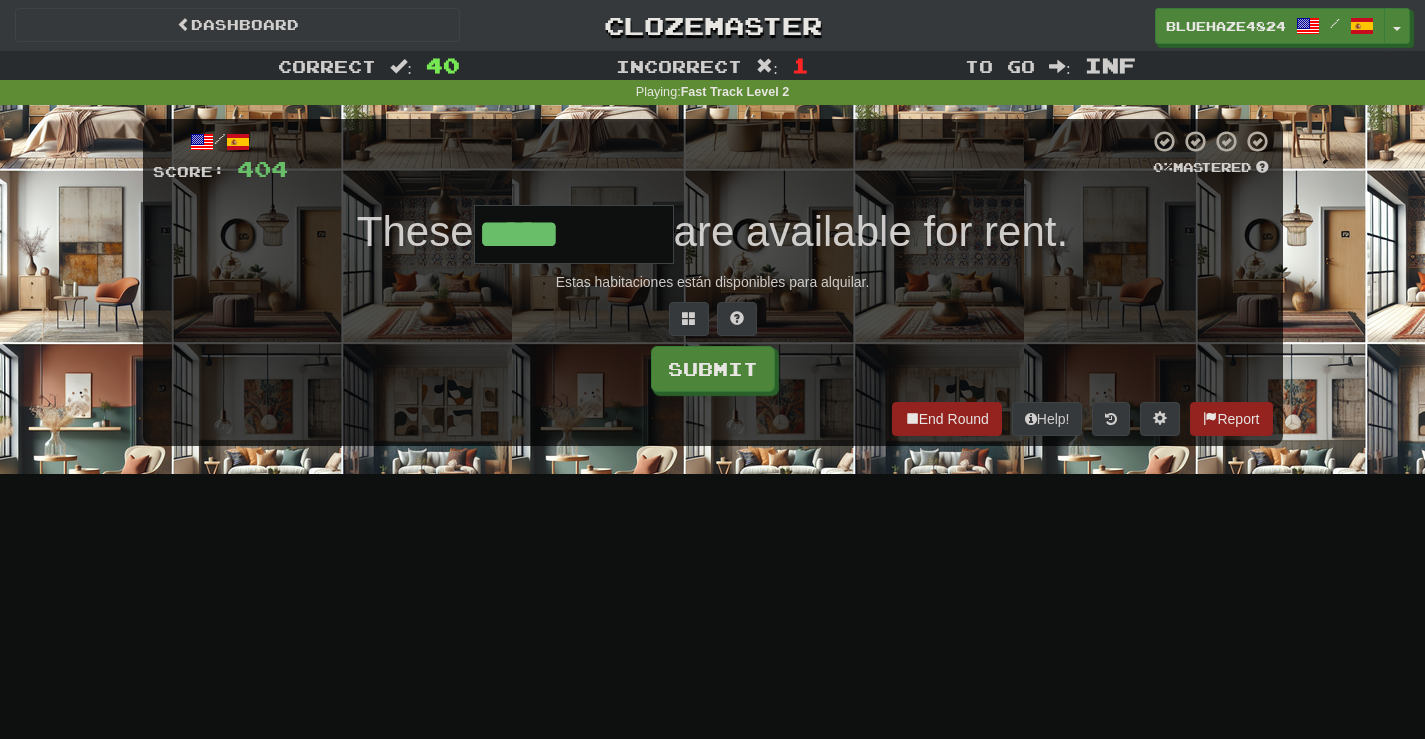 type on "*****" 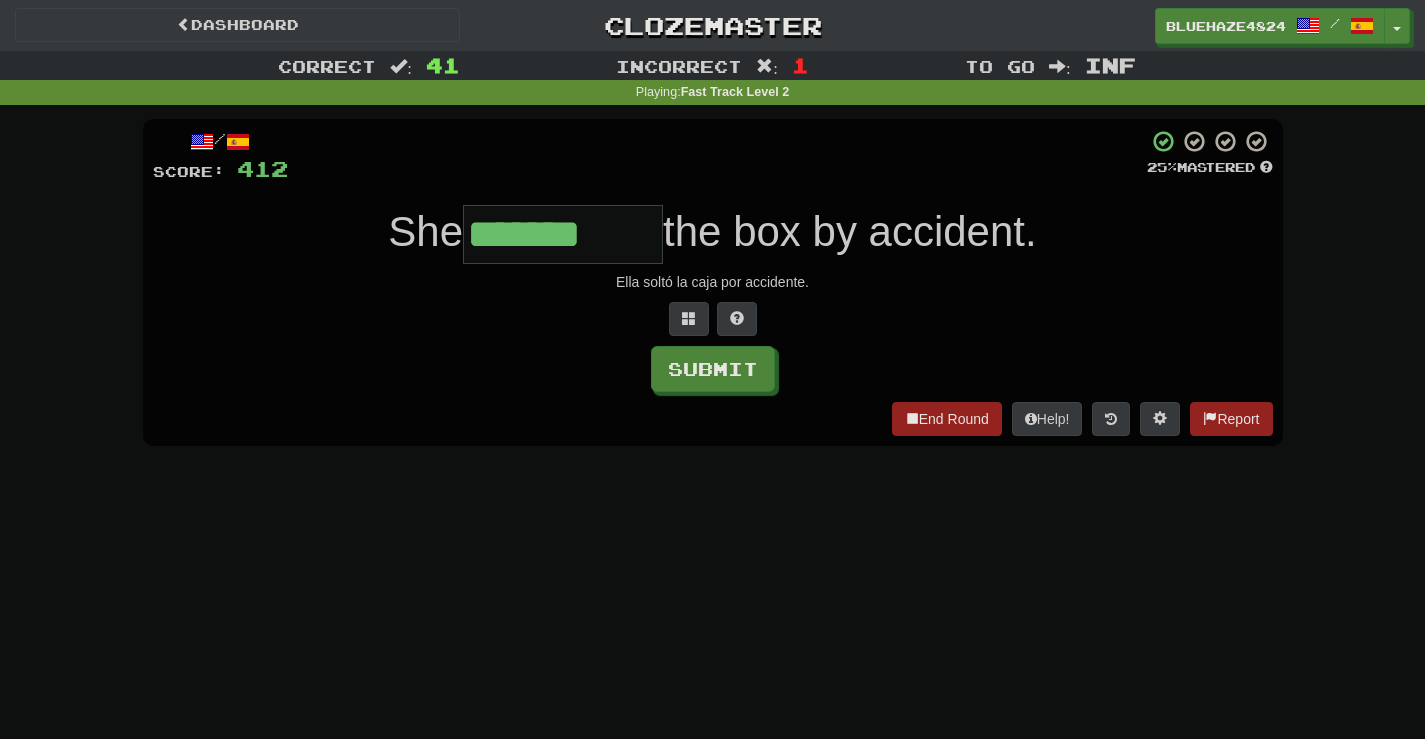 type on "*******" 